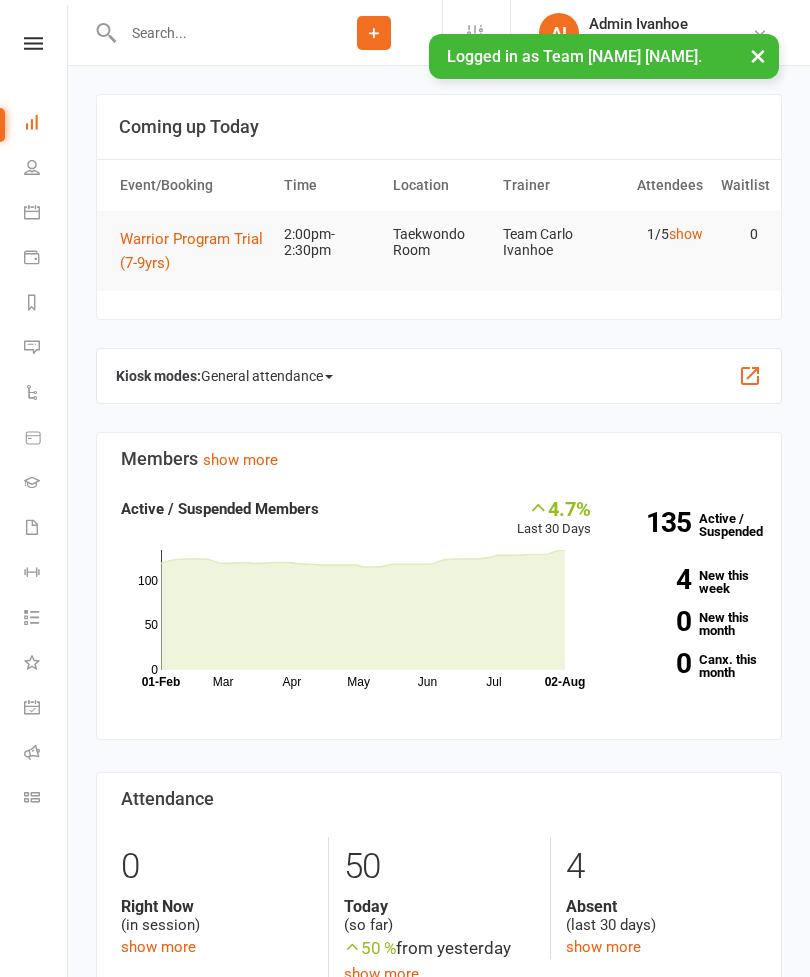 scroll, scrollTop: 0, scrollLeft: 0, axis: both 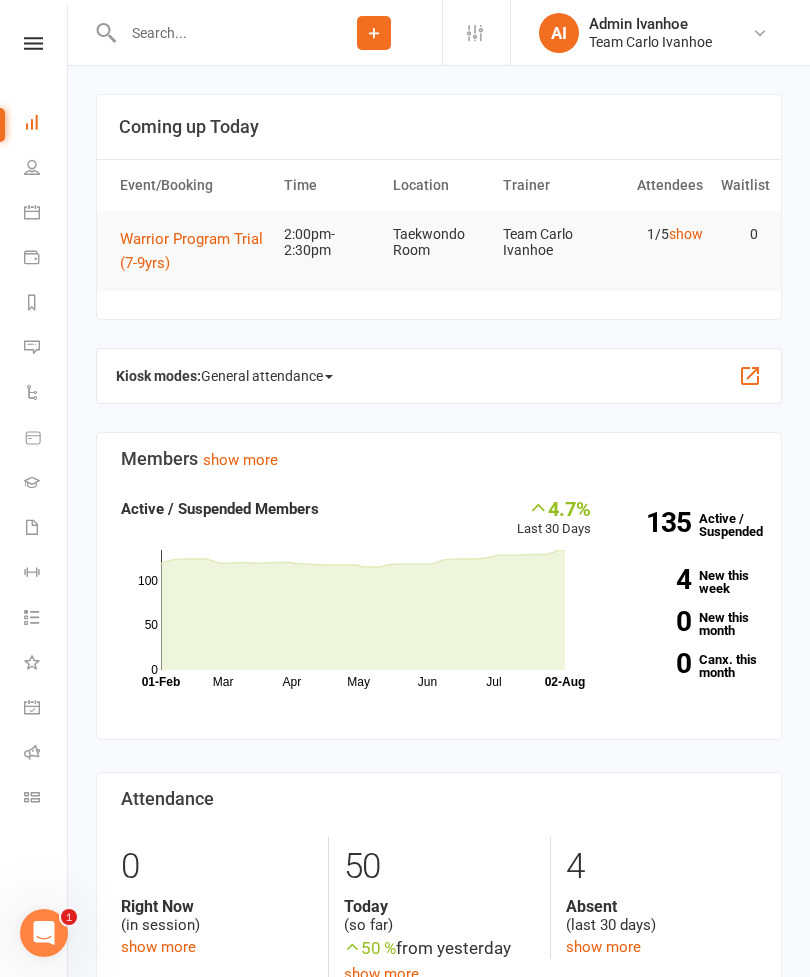 click at bounding box center [33, 43] 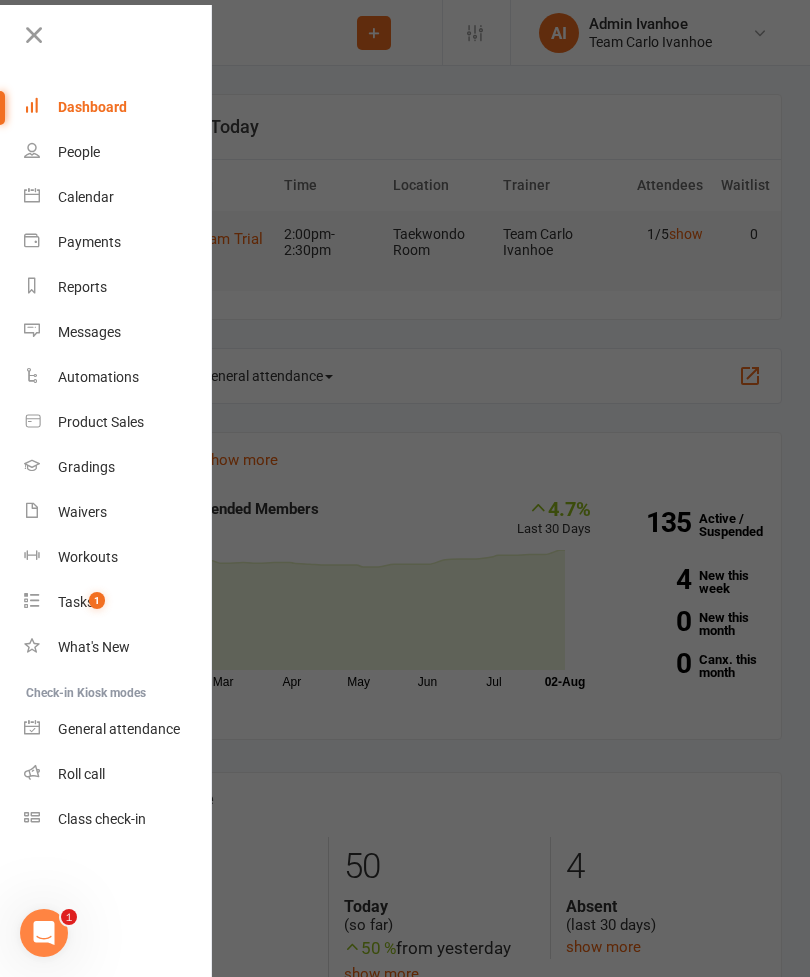 click on "Calendar" at bounding box center [118, 197] 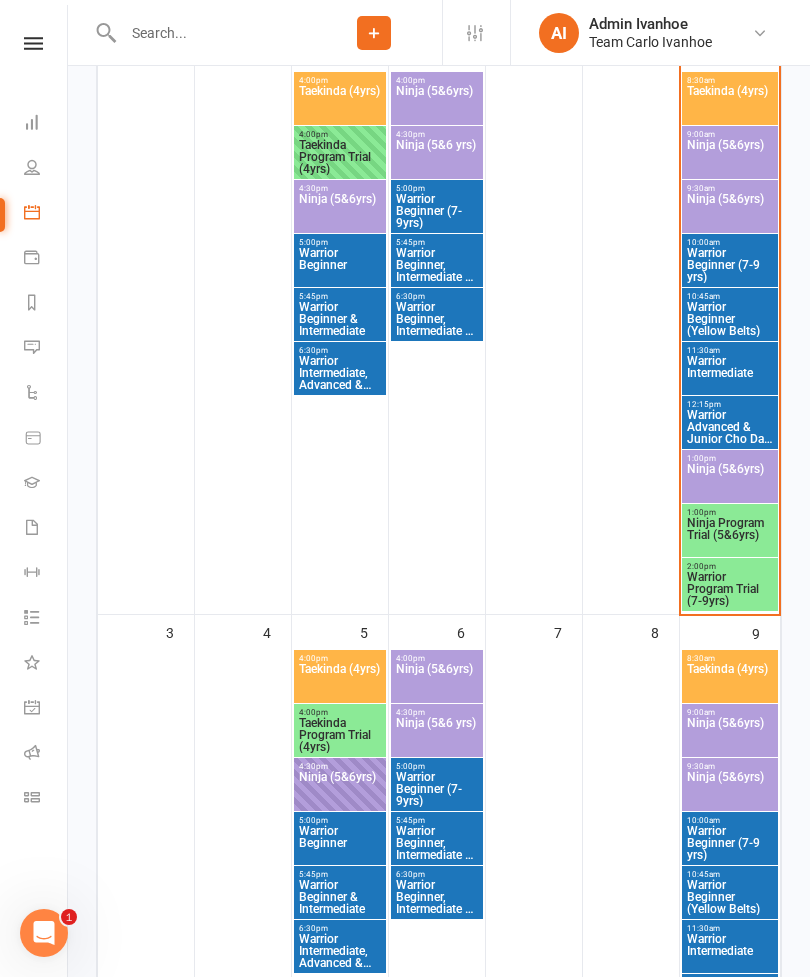 scroll, scrollTop: 400, scrollLeft: 0, axis: vertical 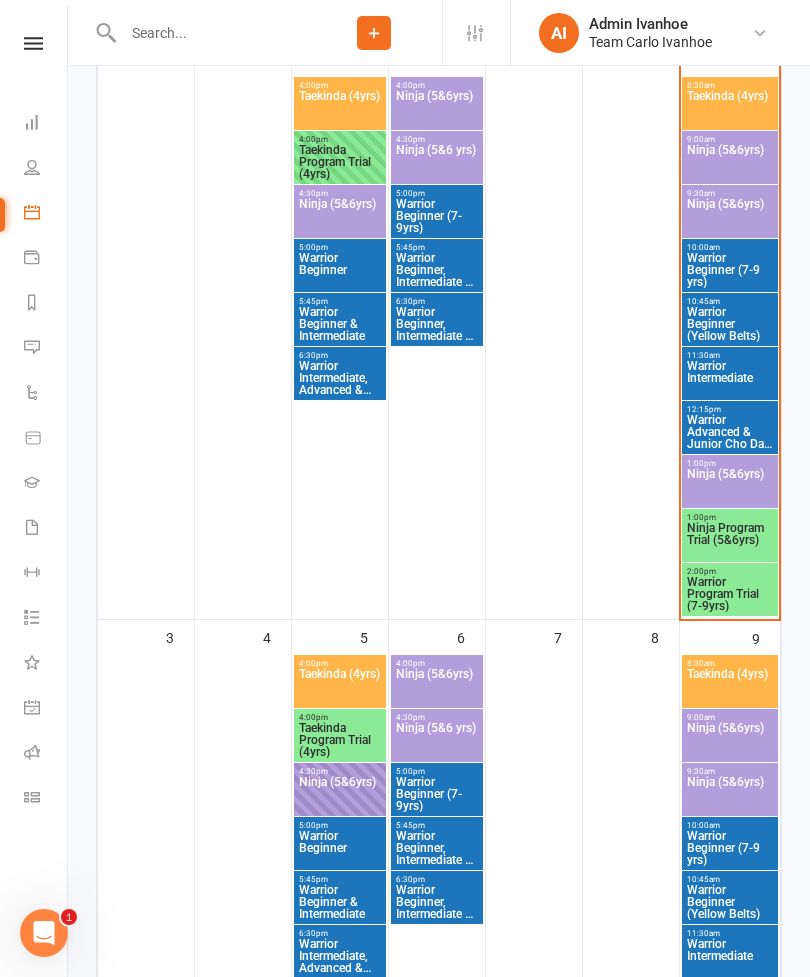 click on "Ninja Program Trial (5&6yrs)" at bounding box center [730, 540] 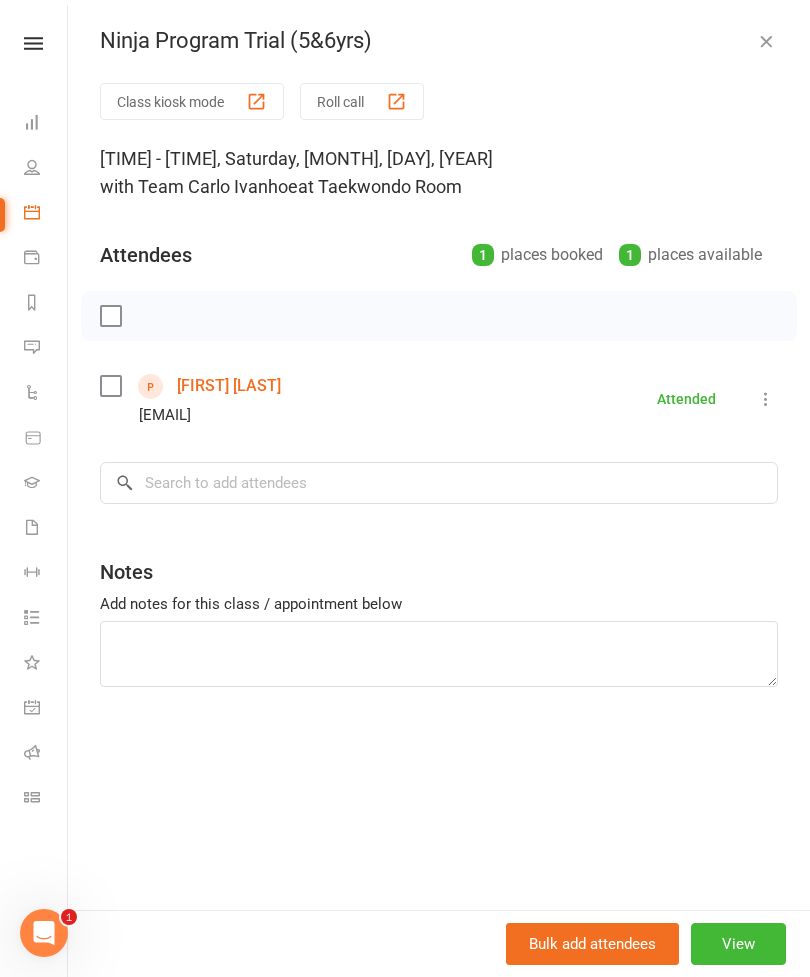 click on "[FIRST] [LAST]" at bounding box center (229, 386) 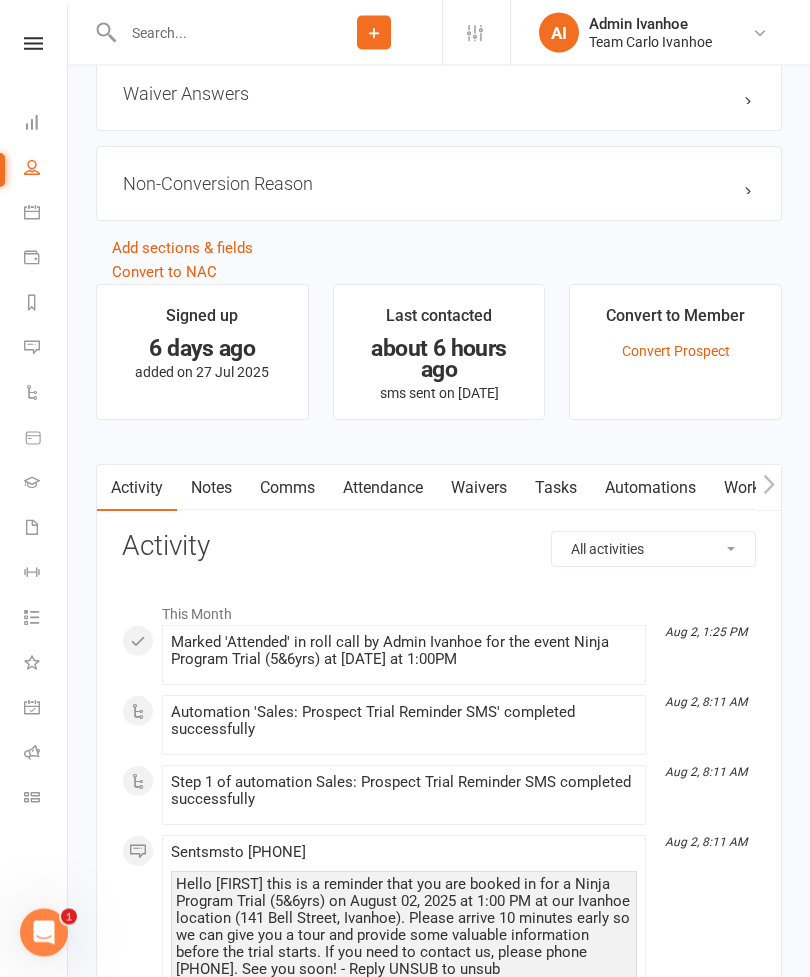 scroll, scrollTop: 1977, scrollLeft: 0, axis: vertical 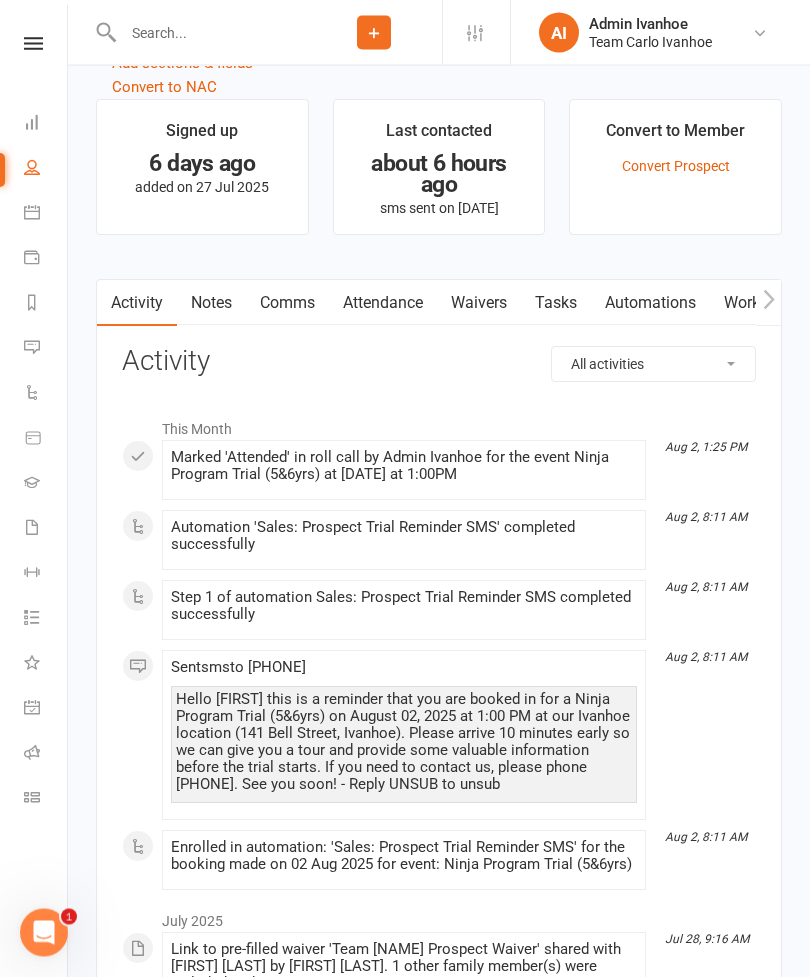 click on "Notes" at bounding box center [211, 304] 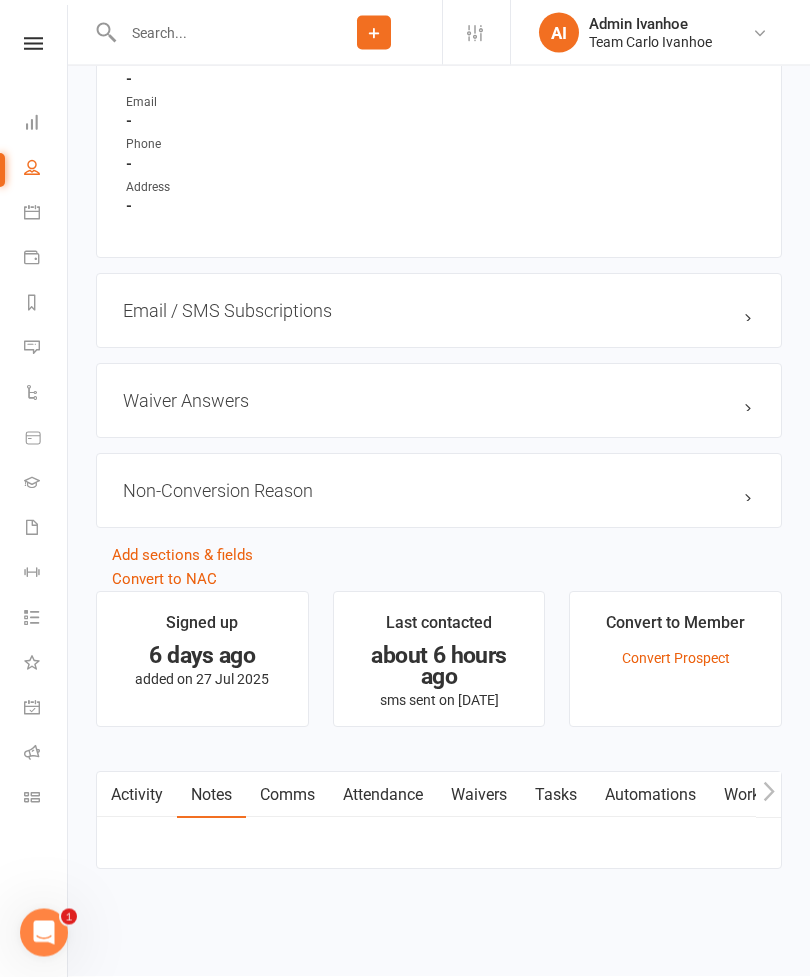 scroll, scrollTop: 1720, scrollLeft: 0, axis: vertical 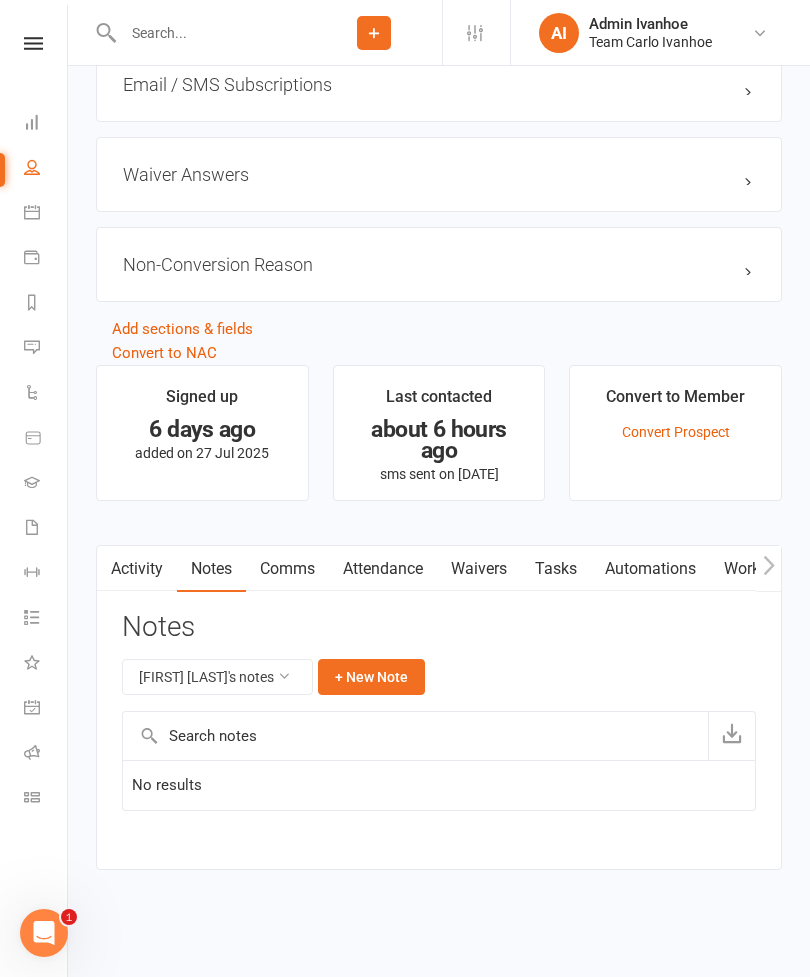 click on "+ New Note" at bounding box center [371, 677] 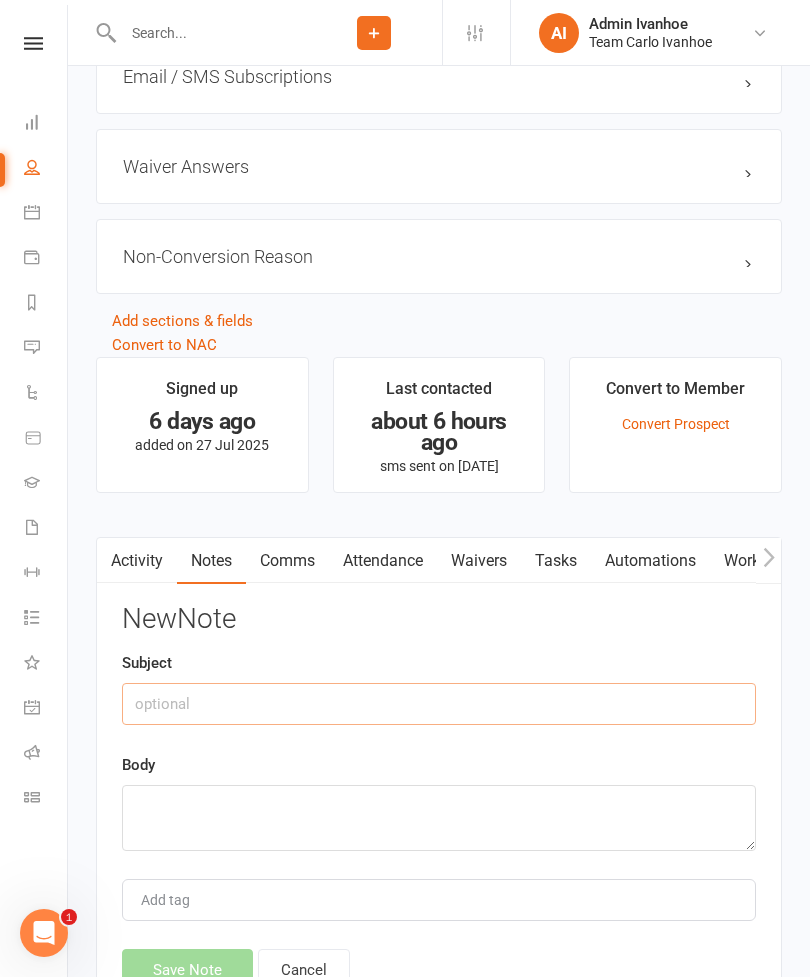 click at bounding box center [439, 704] 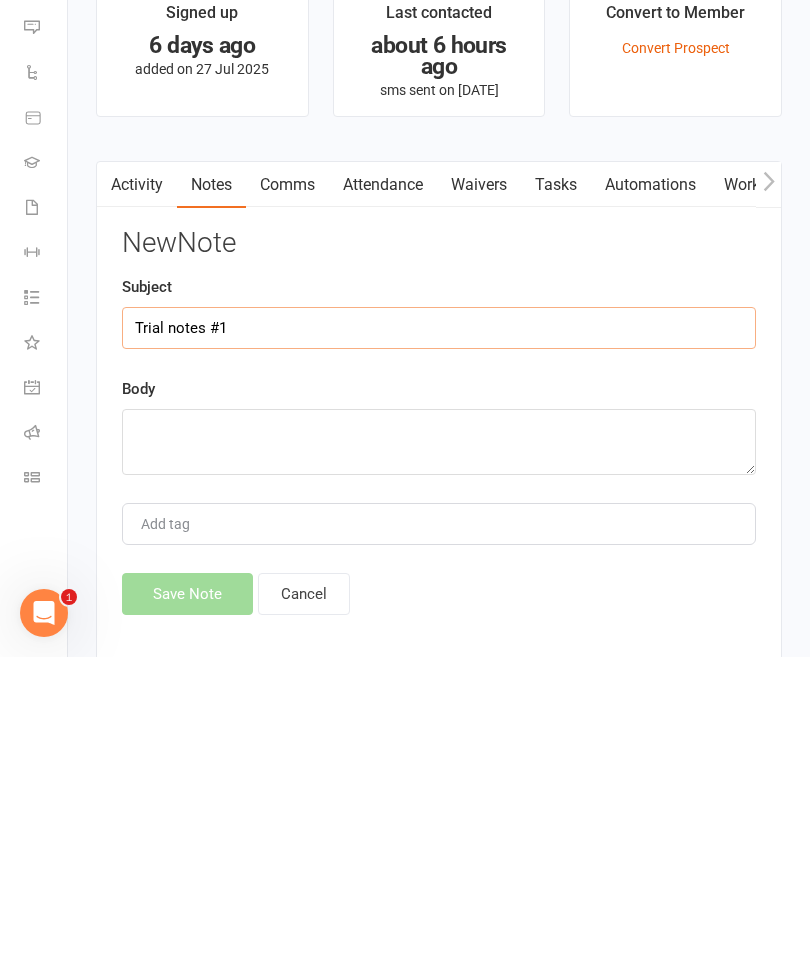 type on "Trial notes #1" 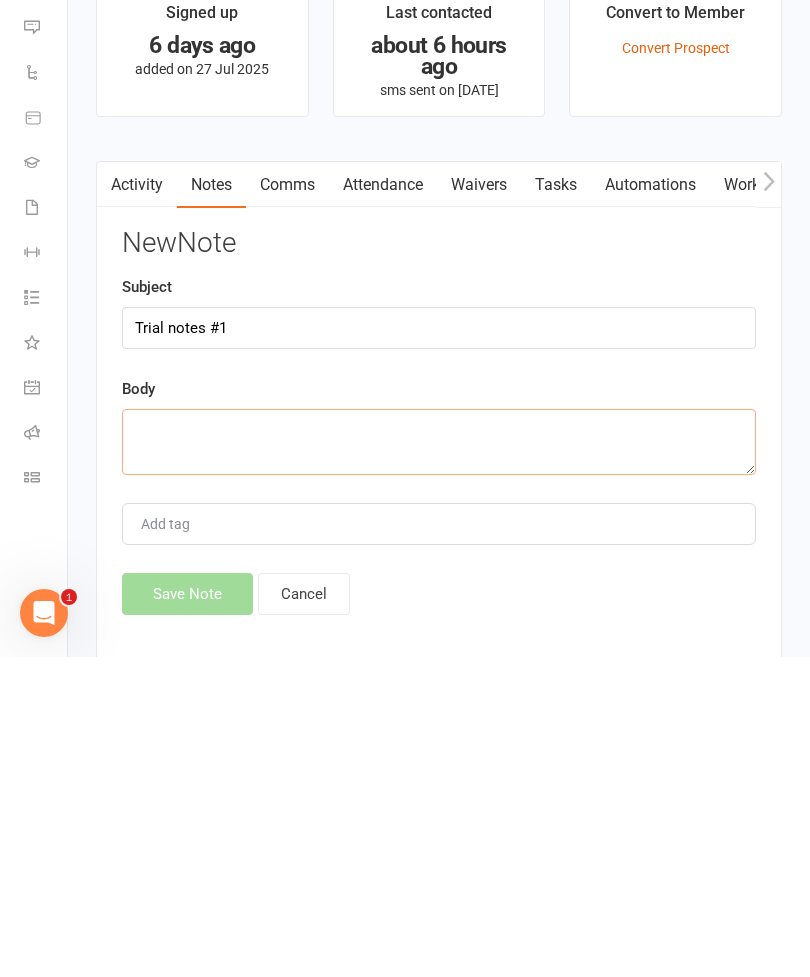 click at bounding box center (439, 762) 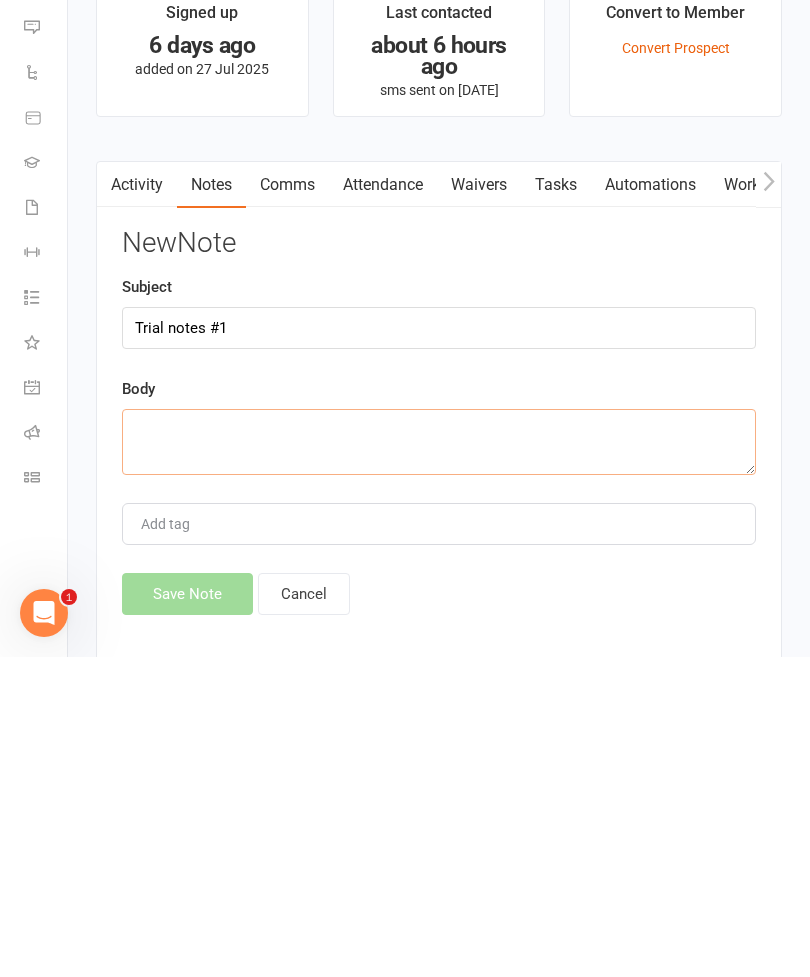 type on "(" 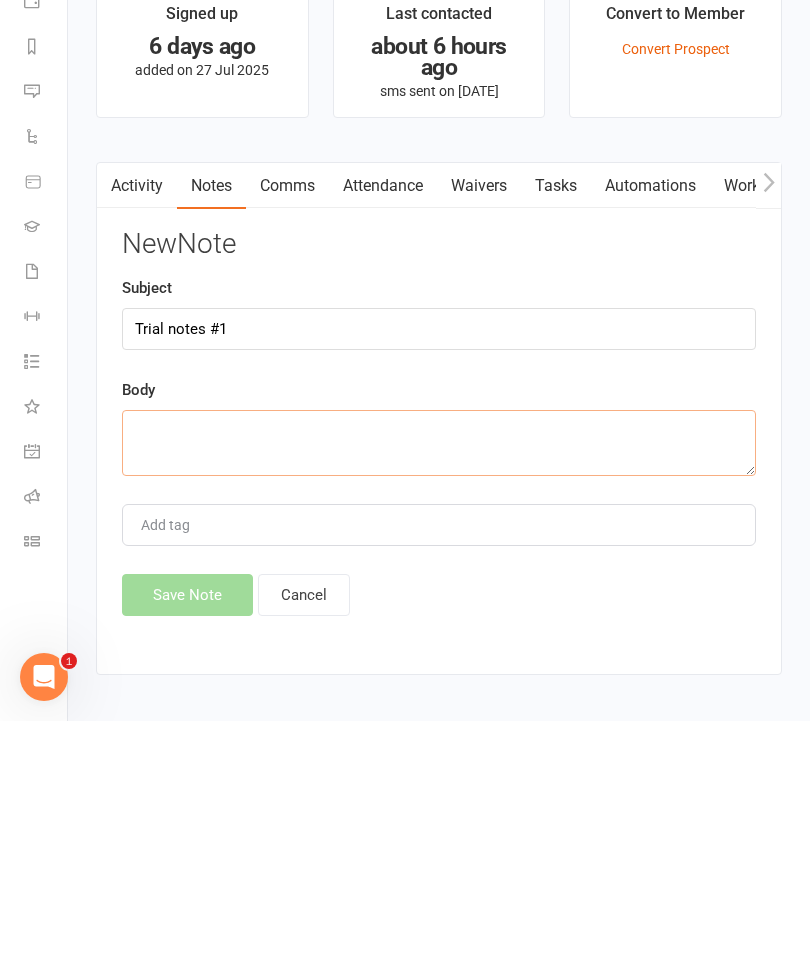 scroll, scrollTop: 1855, scrollLeft: 0, axis: vertical 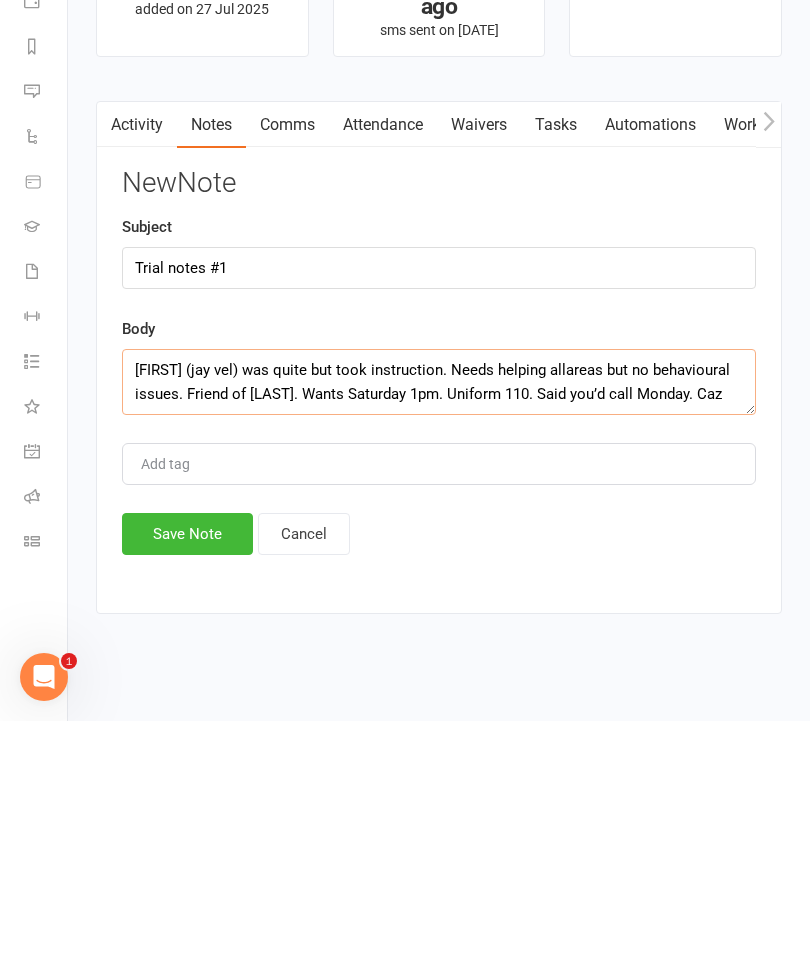 type on "[FIRST] (jay vel) was quite but took instruction. Needs helping allareas but no behavioural issues. Friend of [LAST]. Wants Saturday 1pm. Uniform 110. Said you’d call Monday. Caz" 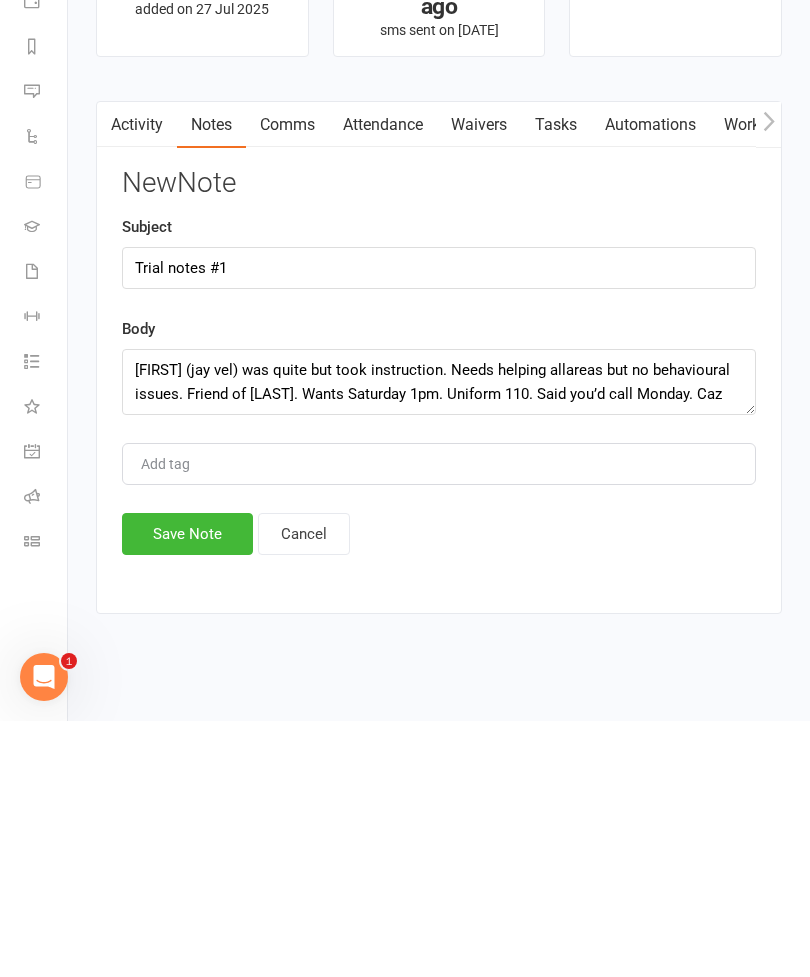 click on "Save Note" at bounding box center [187, 790] 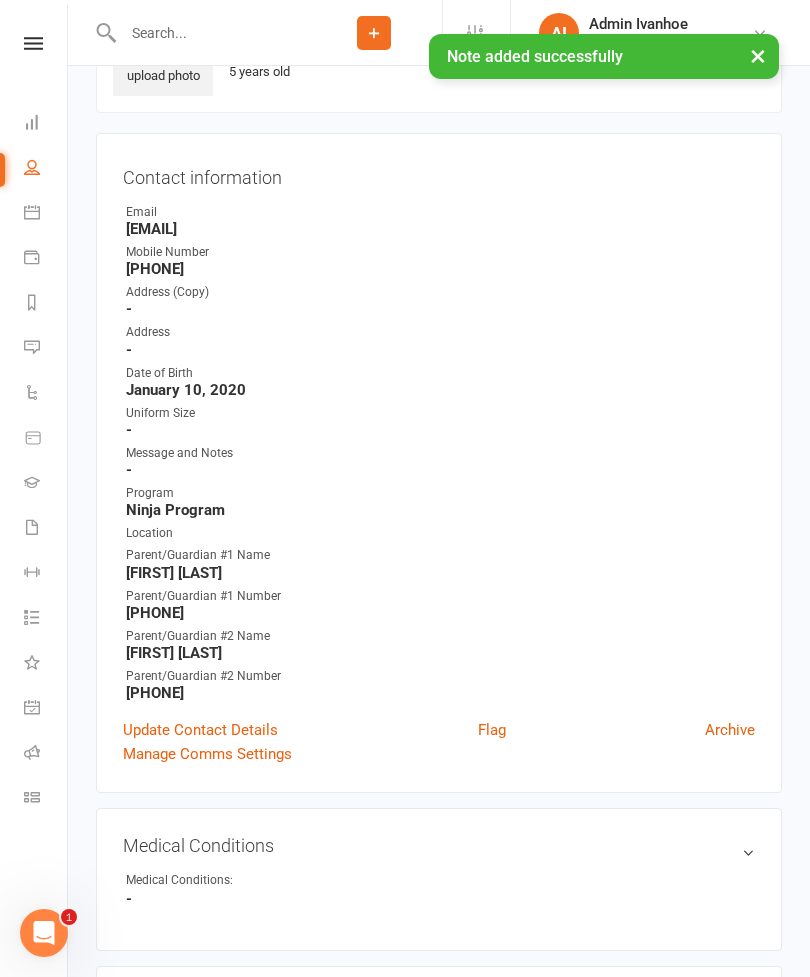 scroll, scrollTop: 73, scrollLeft: 0, axis: vertical 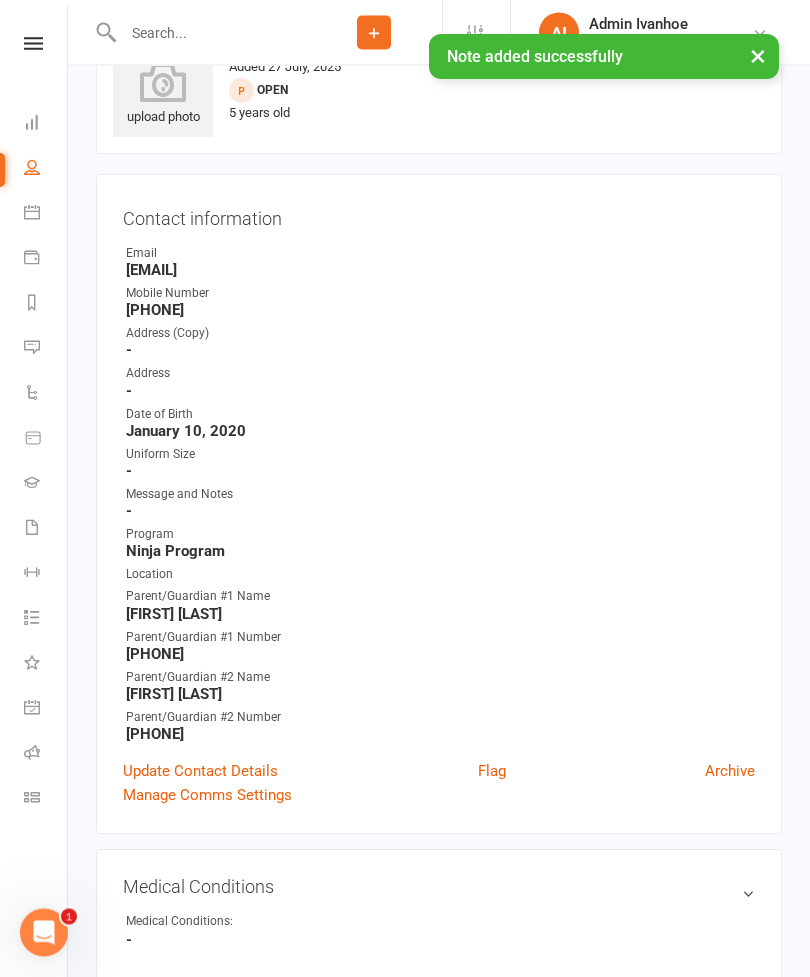click on "× Note added successfully" at bounding box center [392, 34] 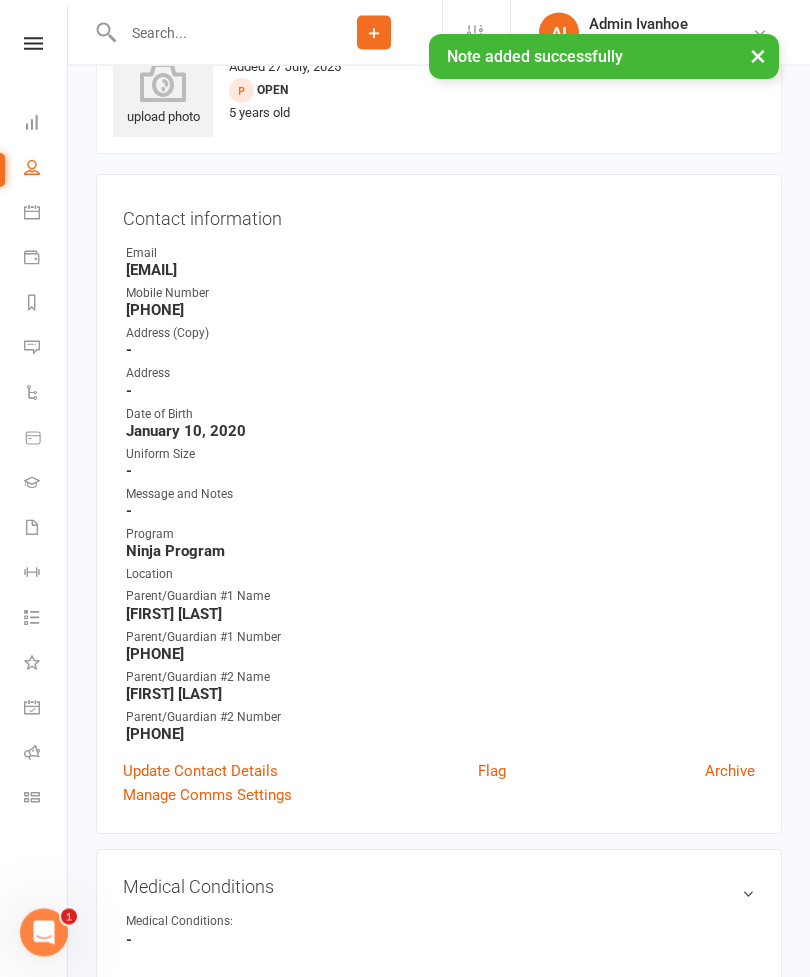 click on "× Note added successfully" at bounding box center (392, 34) 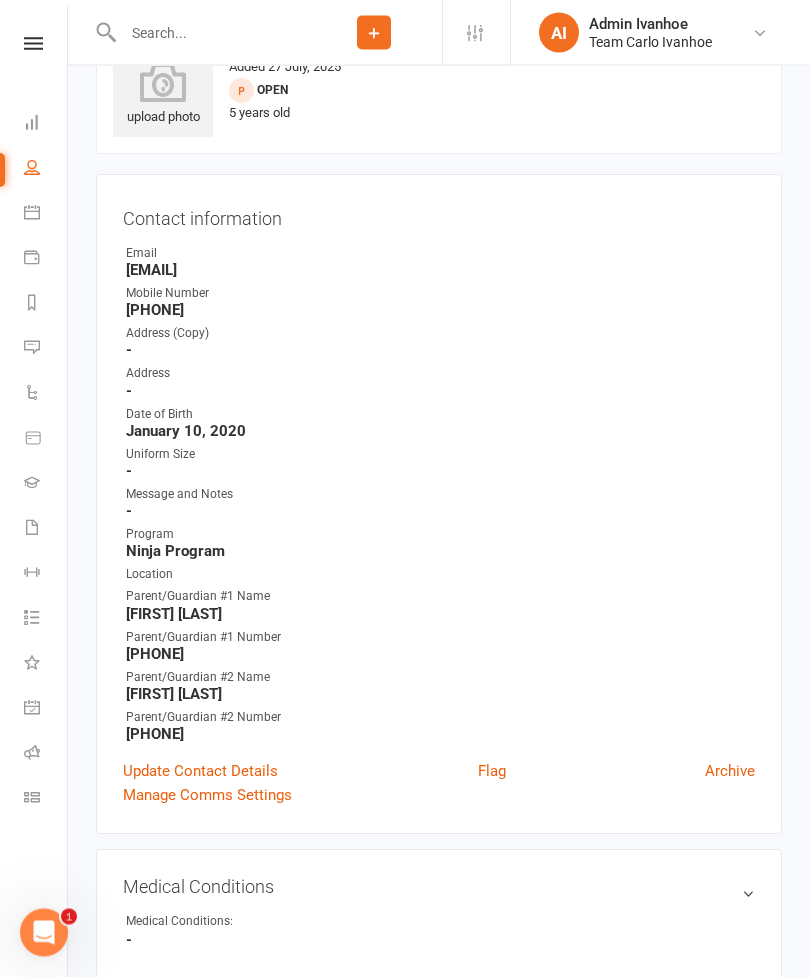 scroll, scrollTop: 74, scrollLeft: 0, axis: vertical 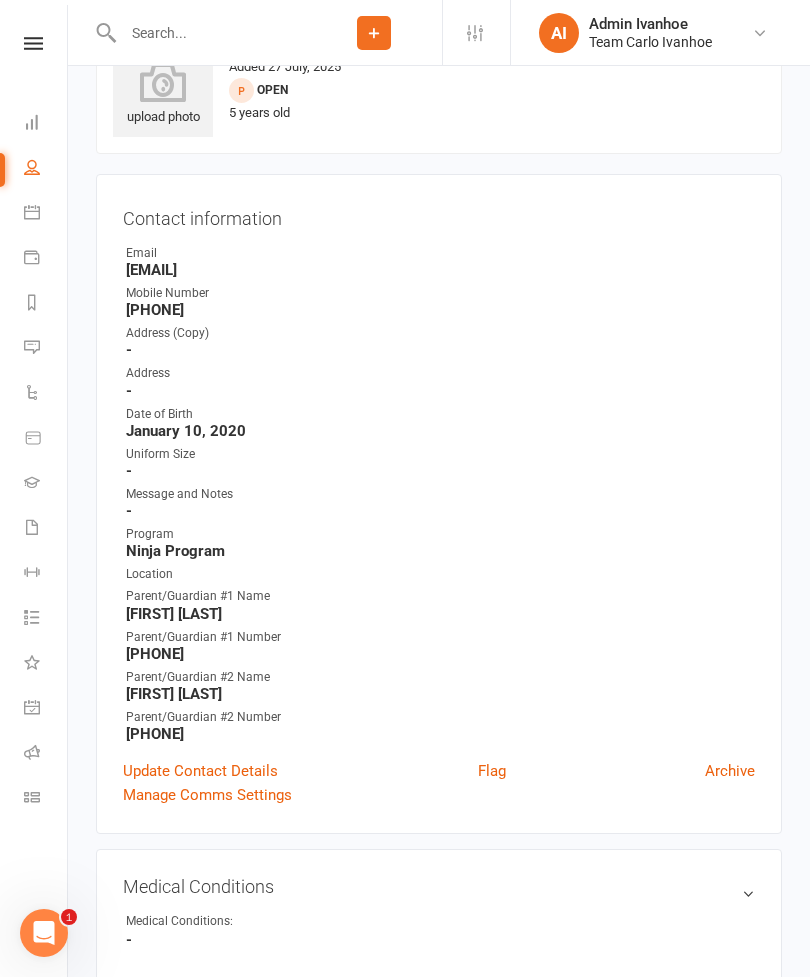 click at bounding box center [33, 43] 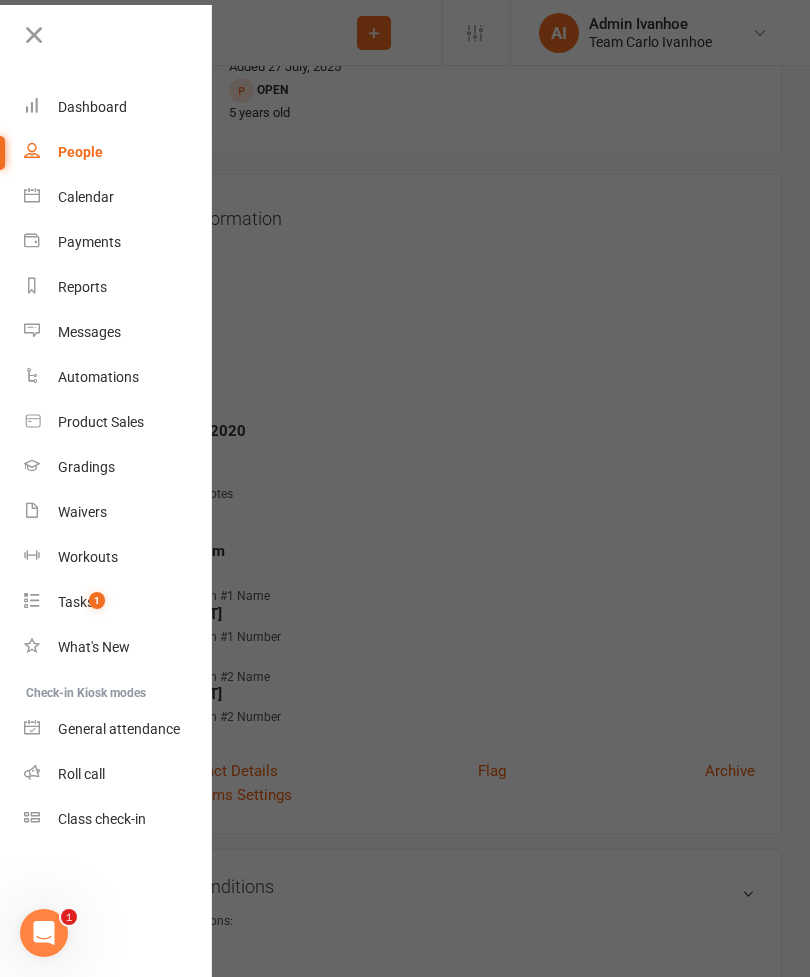 click on "Calendar" at bounding box center (86, 197) 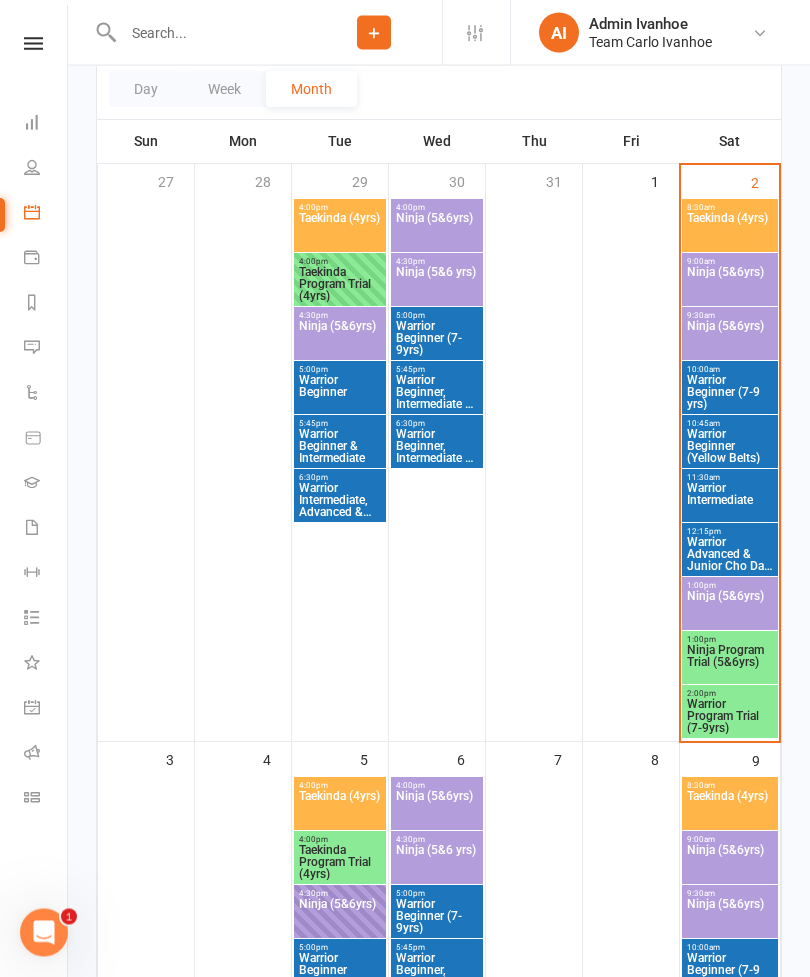 scroll, scrollTop: 0, scrollLeft: 0, axis: both 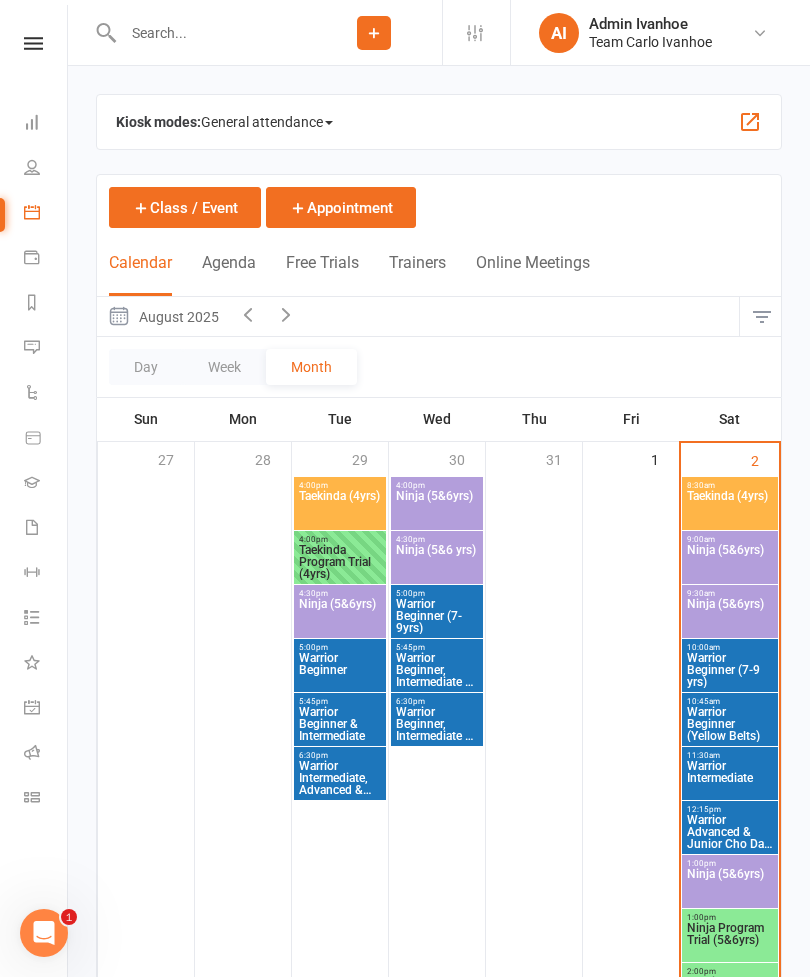 click at bounding box center [248, 314] 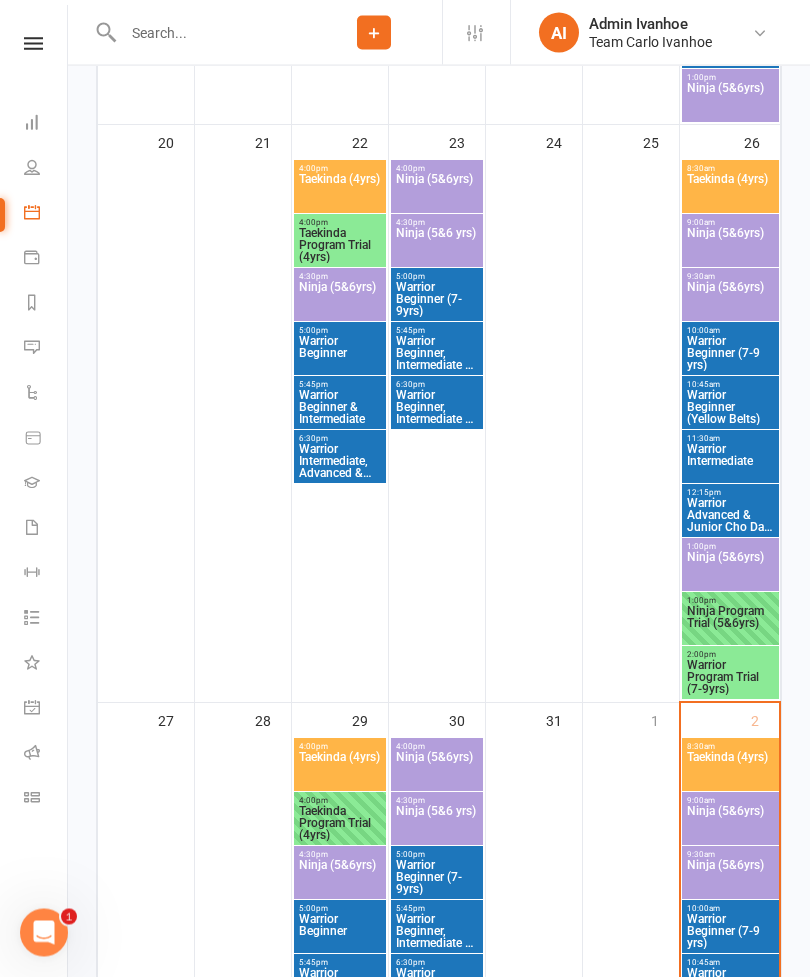 scroll, scrollTop: 1817, scrollLeft: 0, axis: vertical 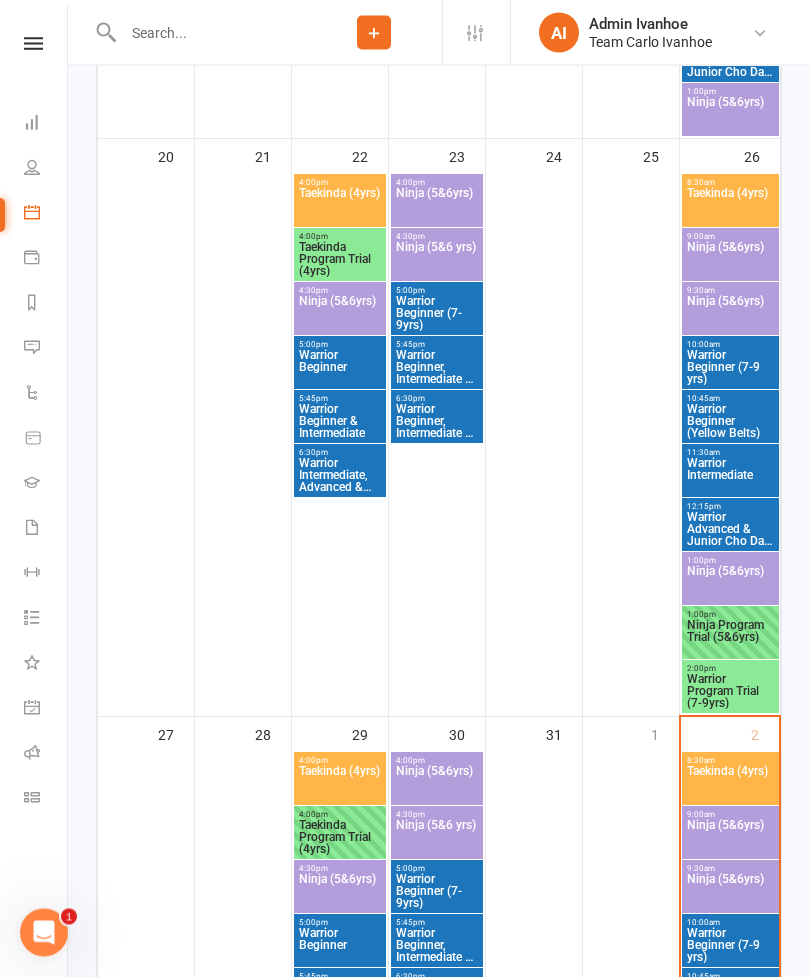 click on "Ninja Program Trial (5&6yrs)" at bounding box center (730, 638) 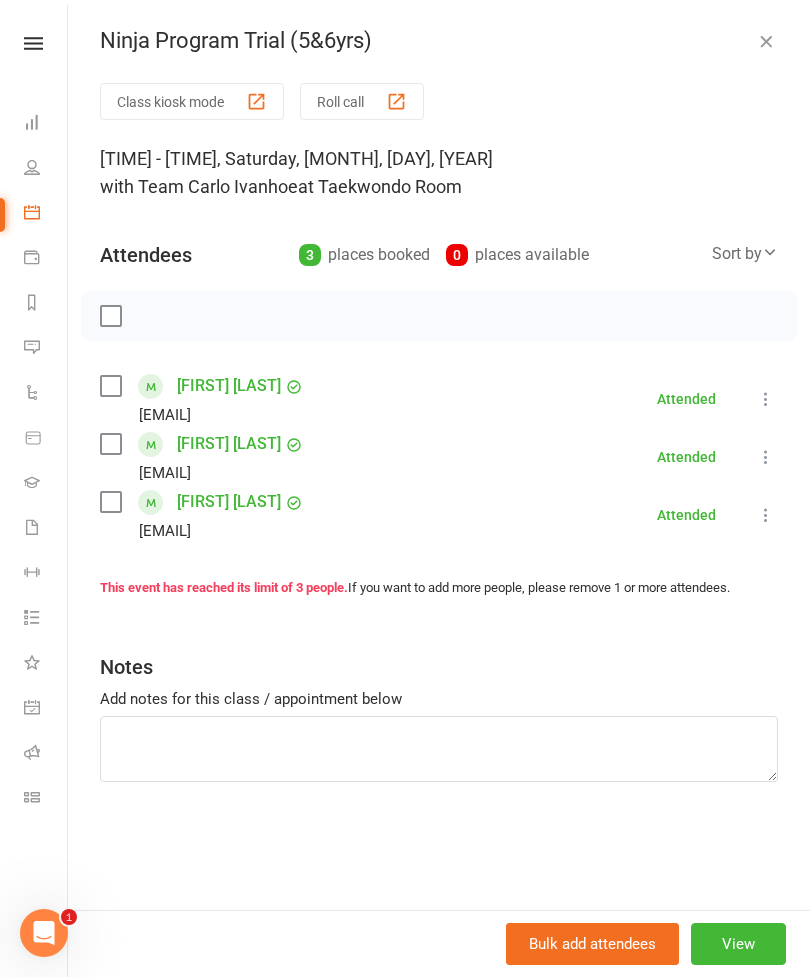 click on "[FIRST] [LAST]" at bounding box center [229, 444] 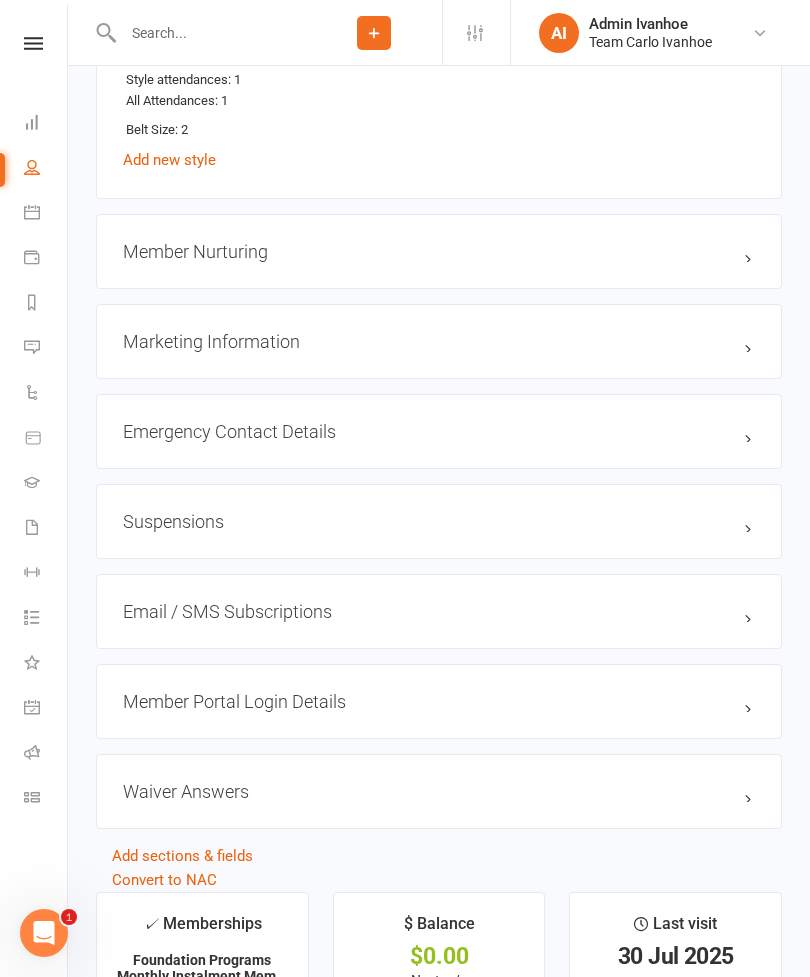 scroll, scrollTop: 0, scrollLeft: 0, axis: both 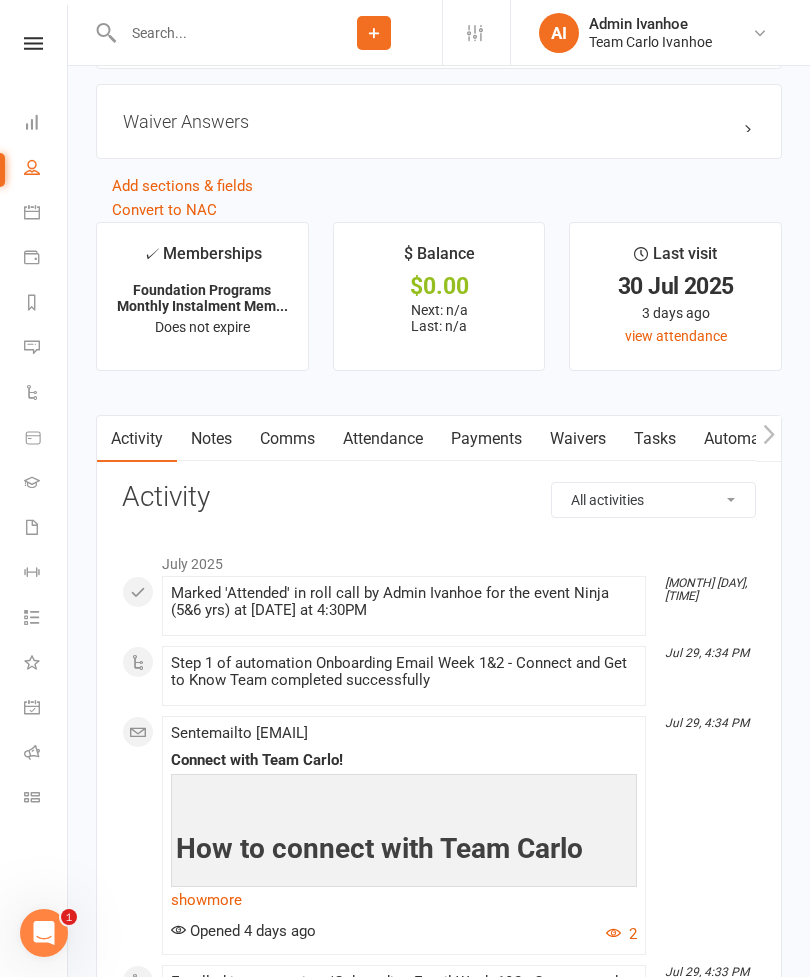 click on "Notes" at bounding box center [211, 439] 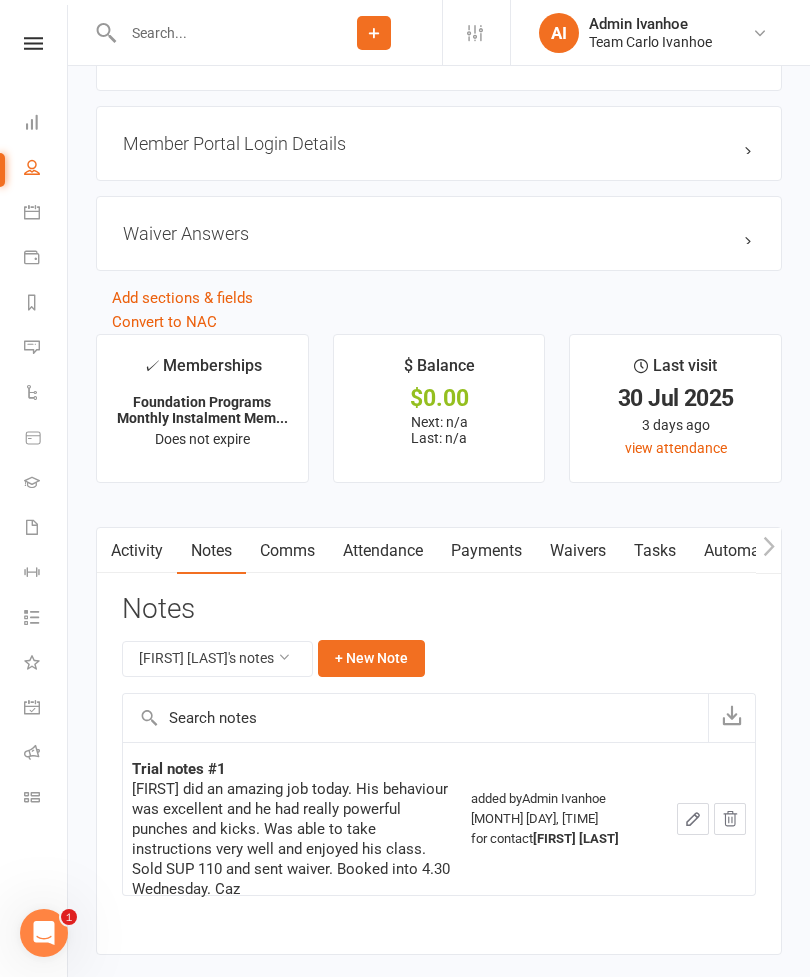 scroll, scrollTop: 2410, scrollLeft: 0, axis: vertical 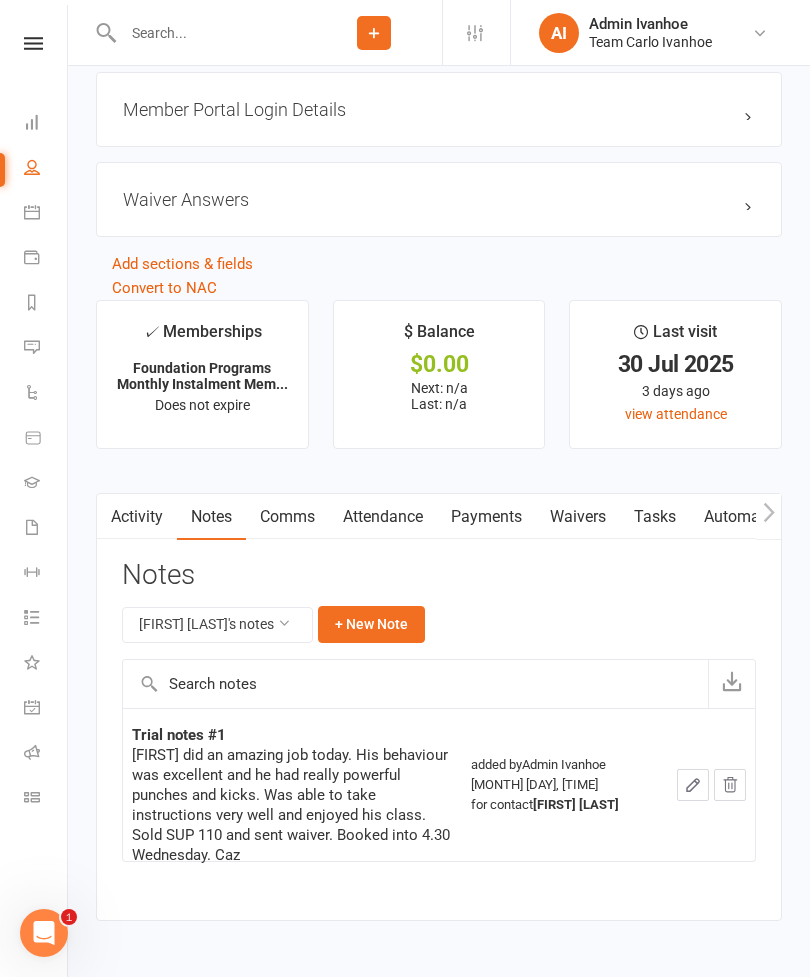 click on "Clubworx Dashboard People Calendar Payments Reports Messages   Automations   Product Sales Gradings   Waivers   Workouts   Tasks   1 What's New Check-in Kiosk modes General attendance Roll call Class check-in" at bounding box center [34, 493] 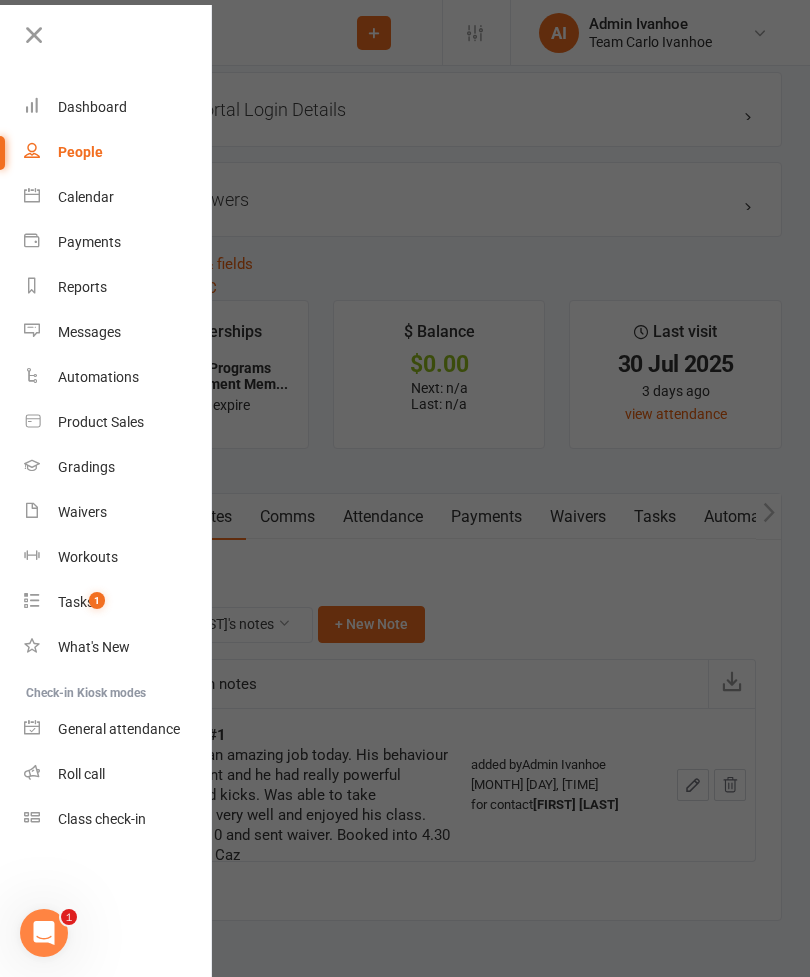 click on "Calendar" at bounding box center [86, 197] 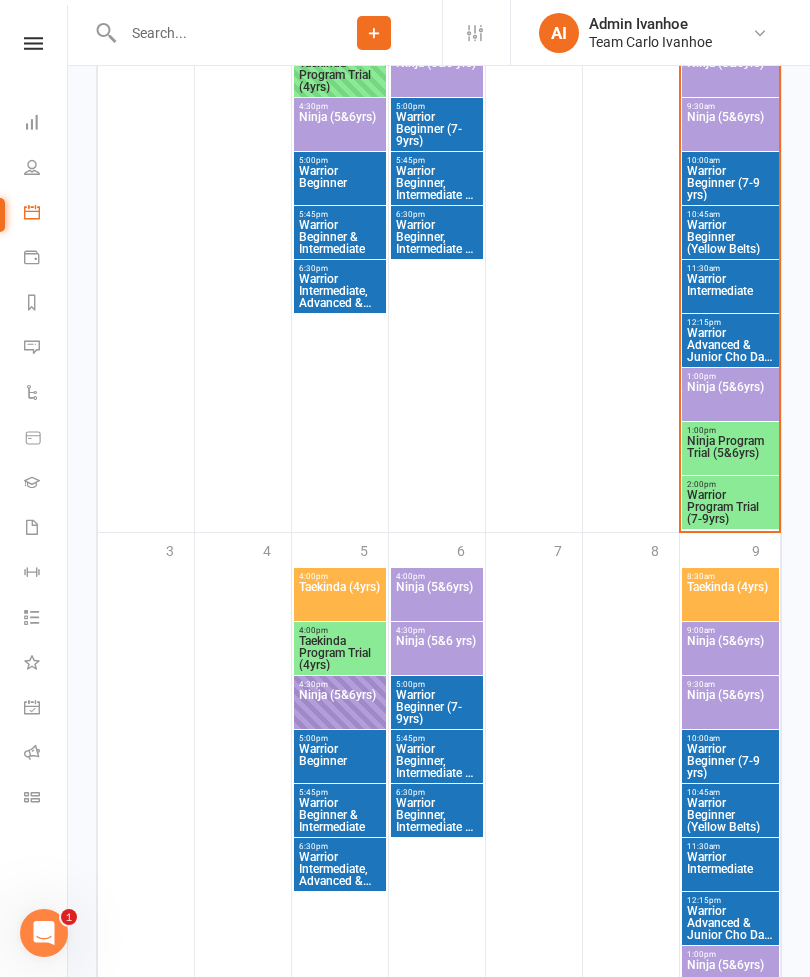 scroll, scrollTop: 2575, scrollLeft: 0, axis: vertical 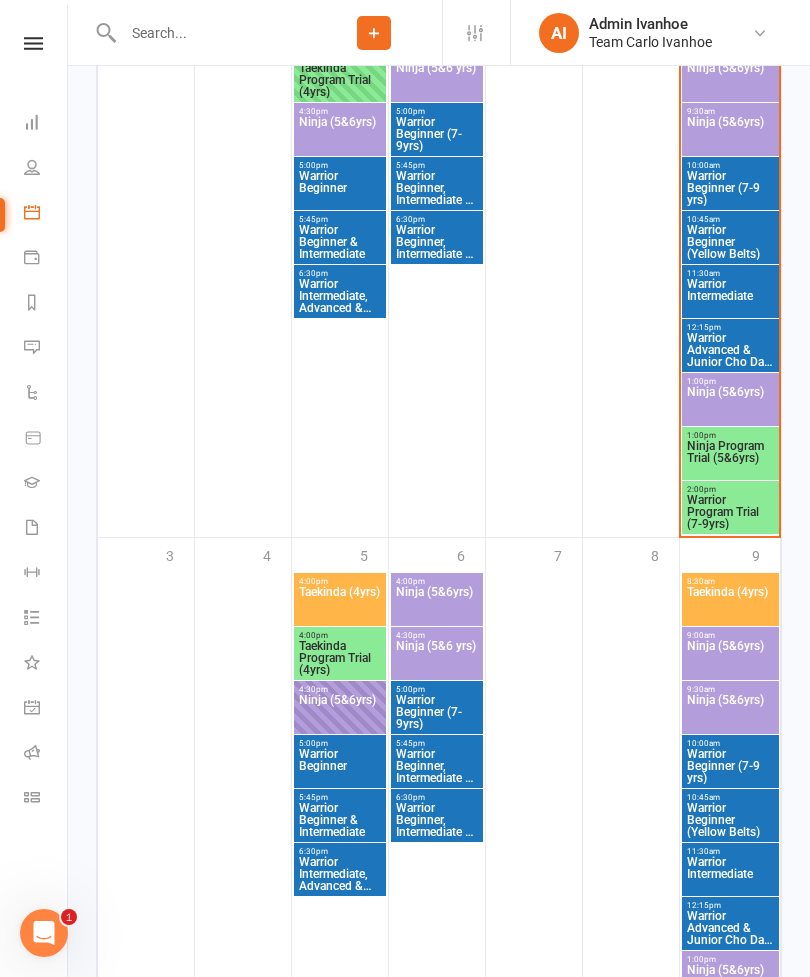 click on "2:00pm  - 2:30pm Warrior Program Trial (7-9yrs)" at bounding box center (730, 507) 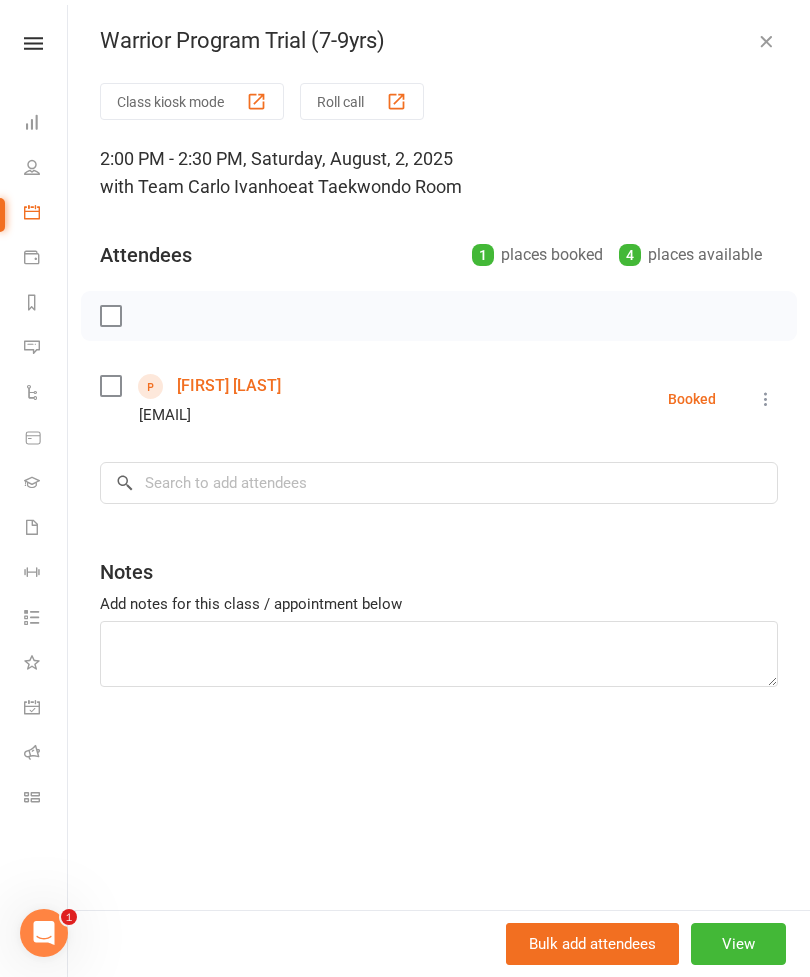 click on "[FIRST] [LAST]" at bounding box center [229, 386] 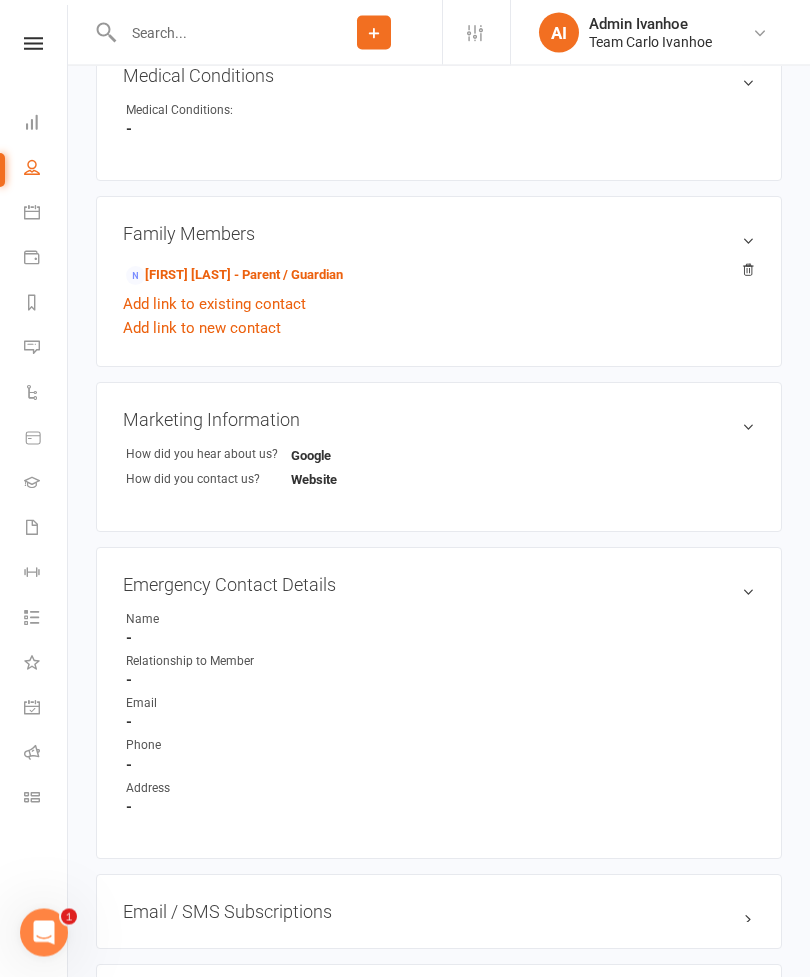 scroll, scrollTop: 885, scrollLeft: 0, axis: vertical 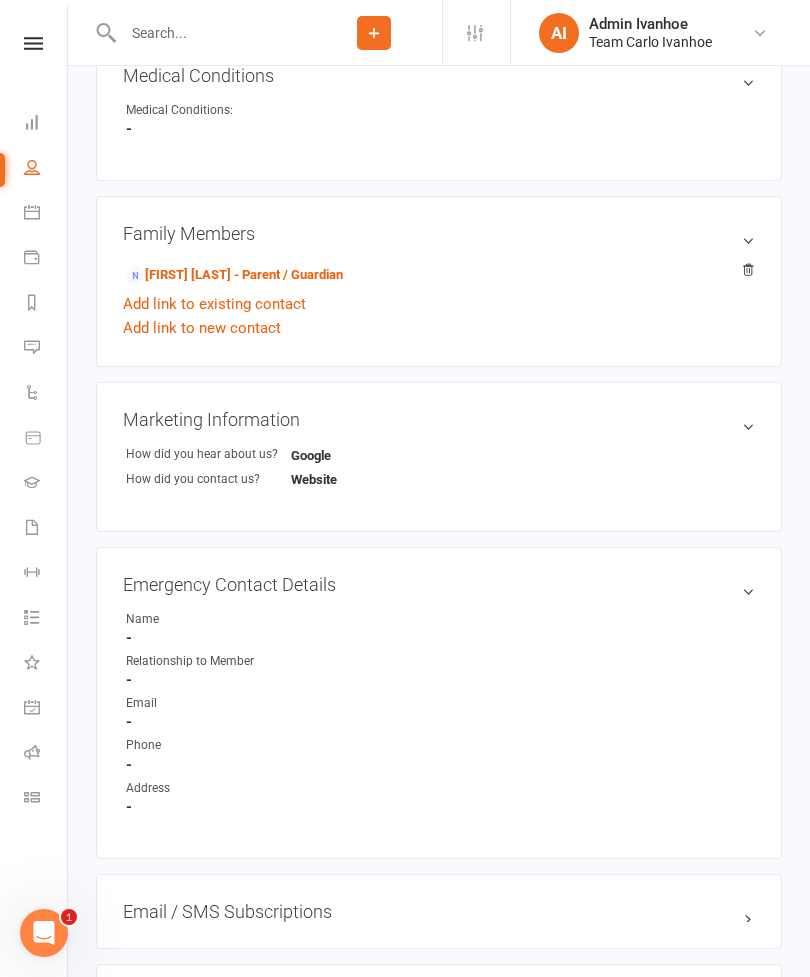 click at bounding box center [33, 43] 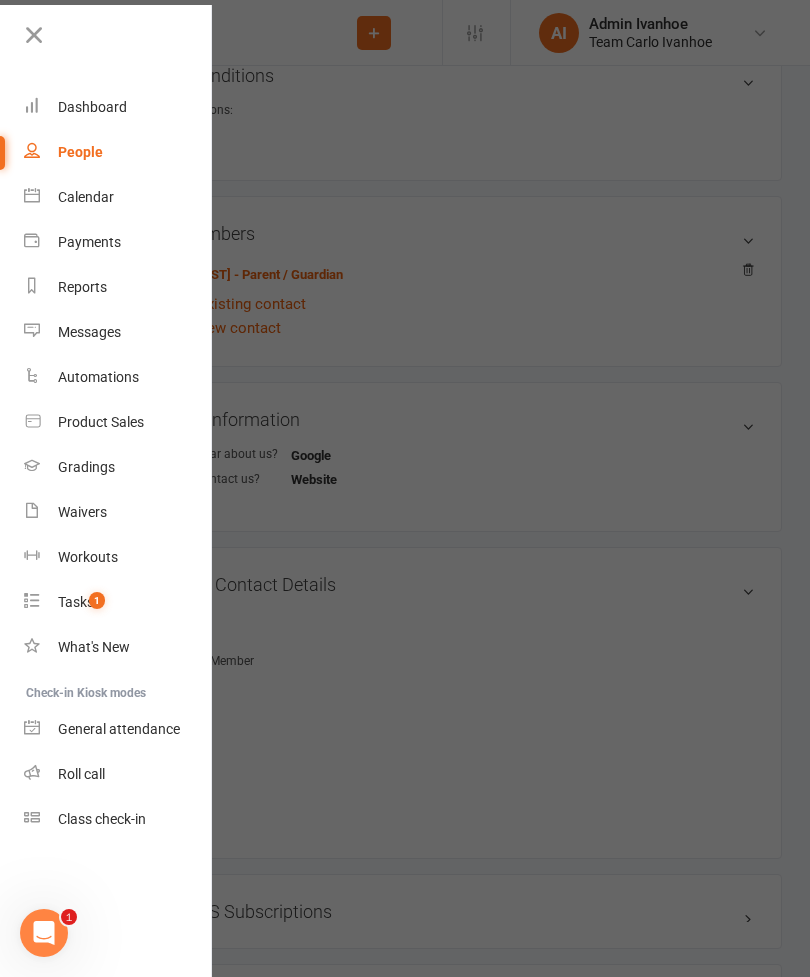 click on "Calendar" at bounding box center [86, 197] 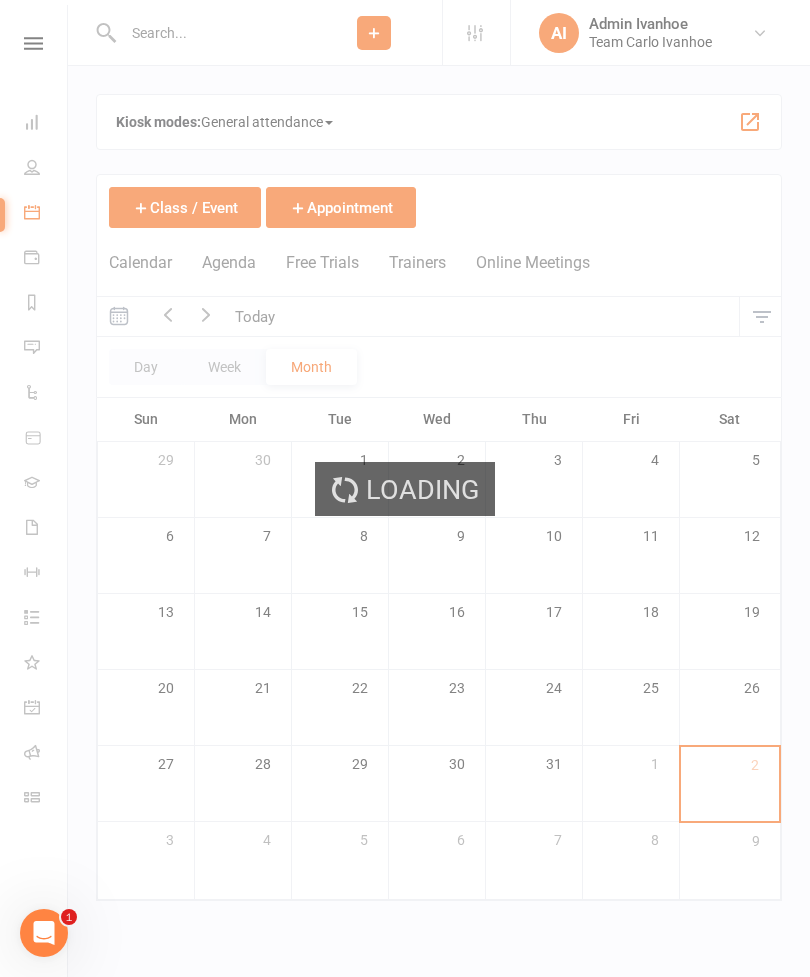 scroll, scrollTop: 0, scrollLeft: 0, axis: both 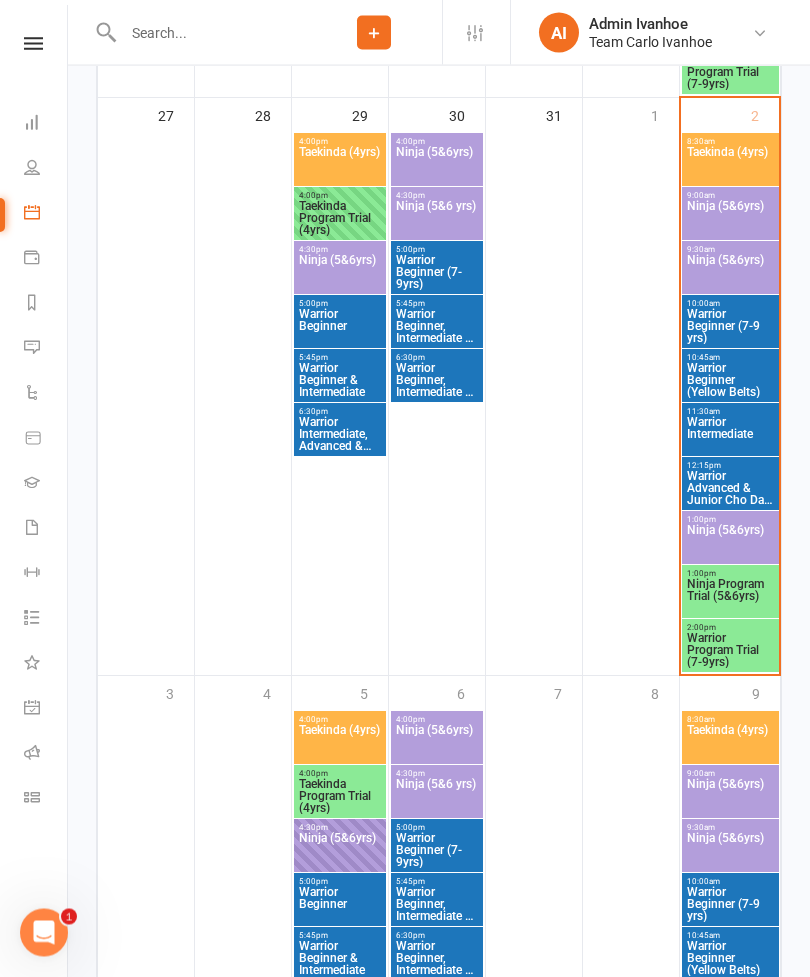 click on "Ninja (5&6yrs)" at bounding box center [340, 851] 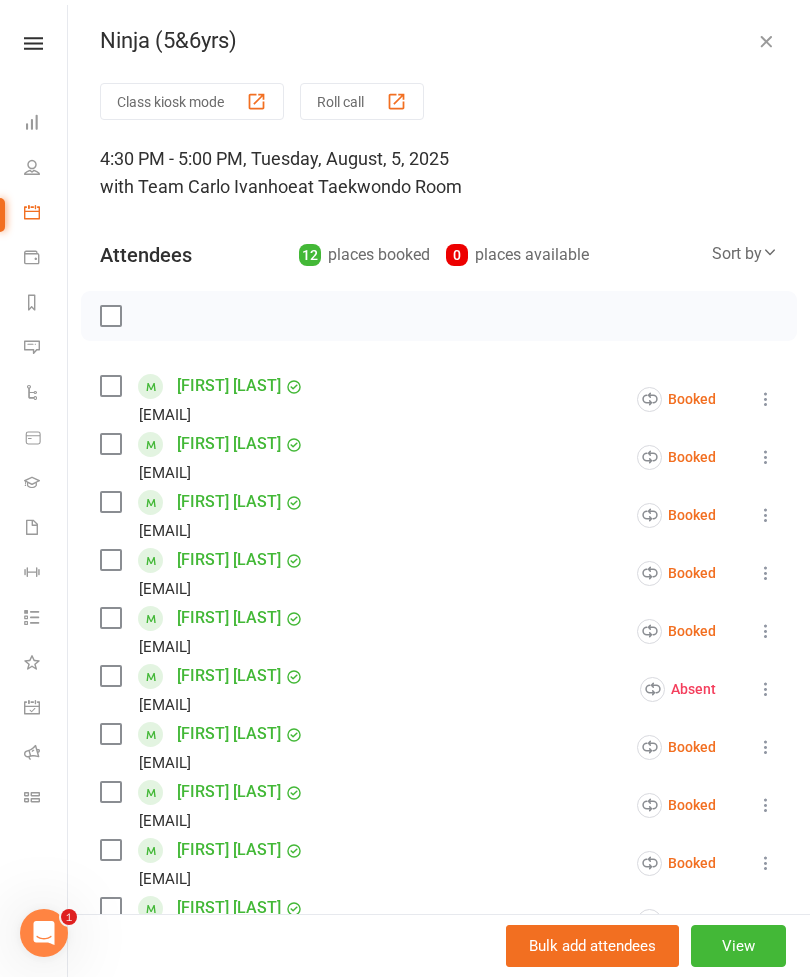 click at bounding box center (396, 101) 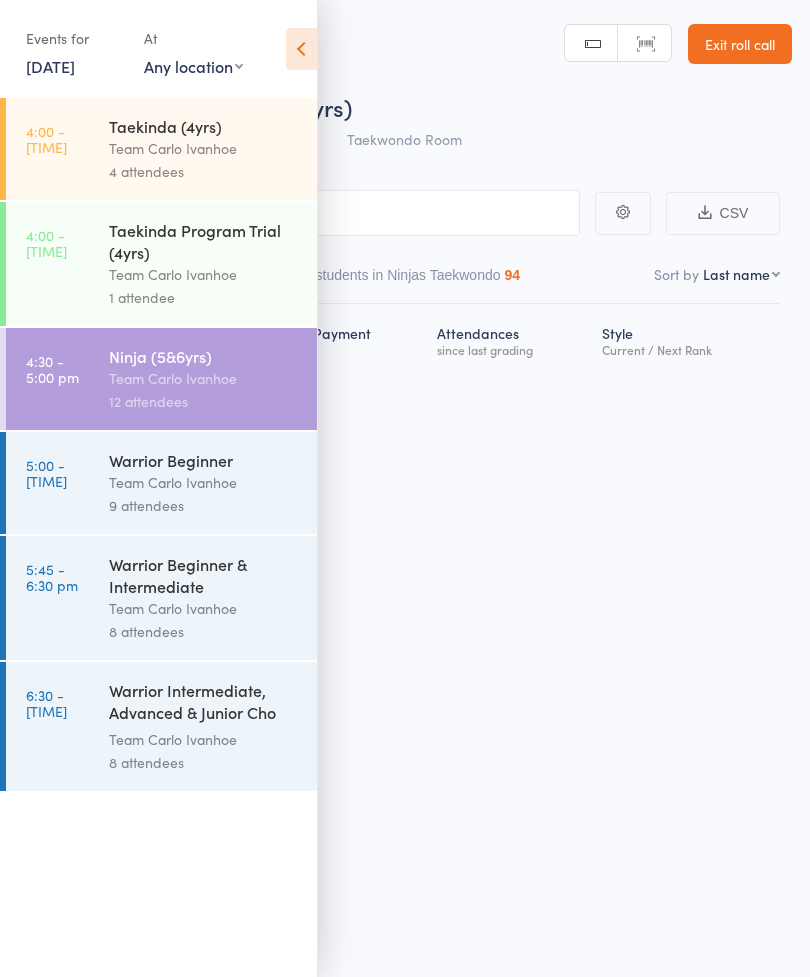 scroll, scrollTop: 0, scrollLeft: 0, axis: both 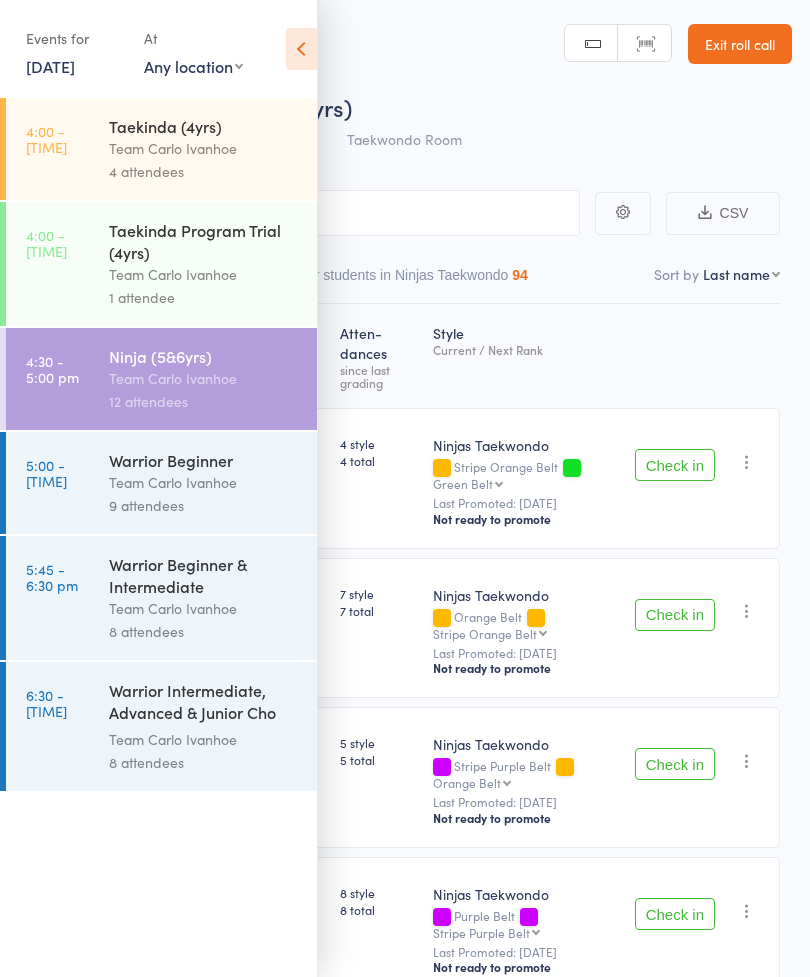 click on "Checked in  0 Waiting to check in  12 Other students in Ninjas Taekwondo  94" at bounding box center [405, 280] 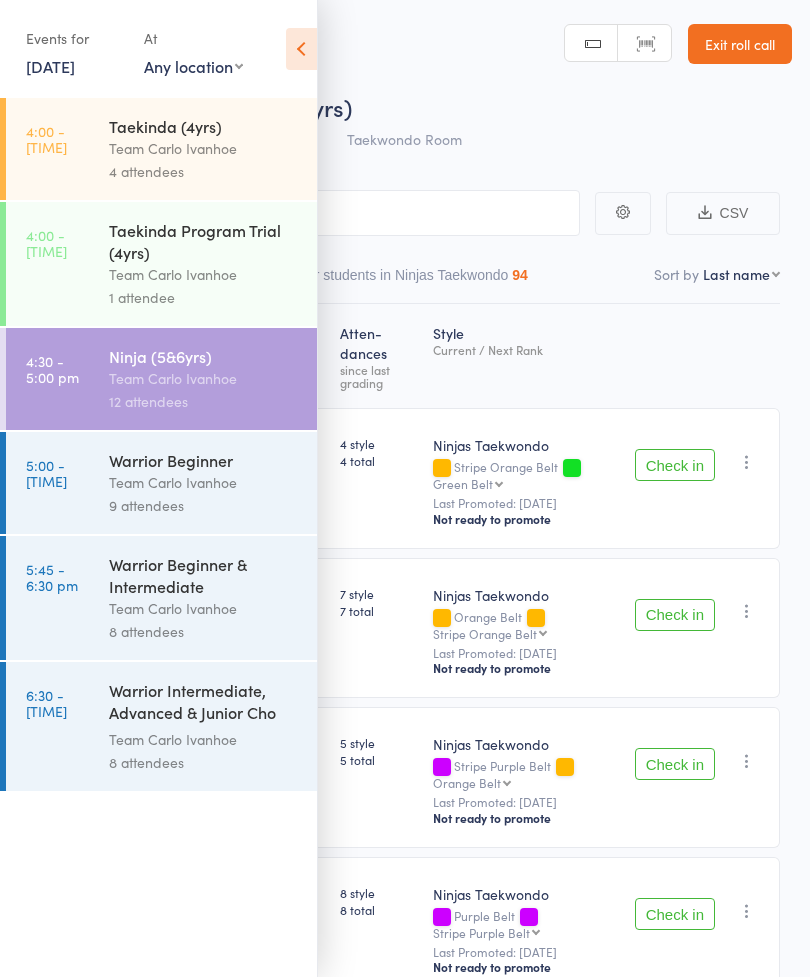 select on "10" 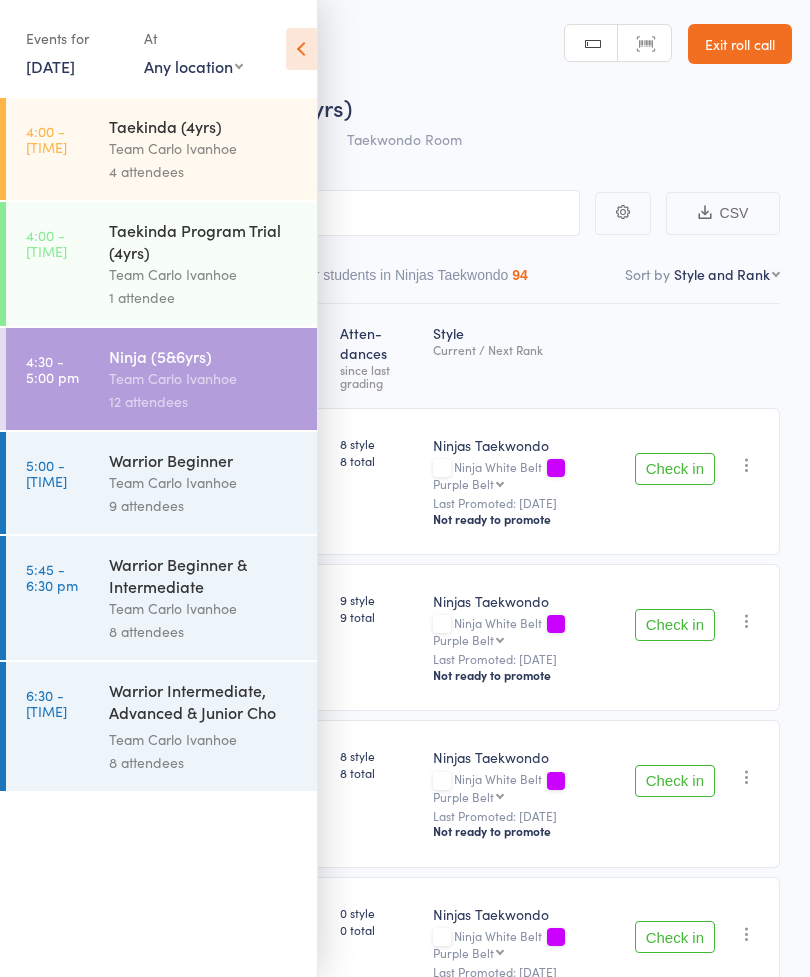 click at bounding box center (301, 49) 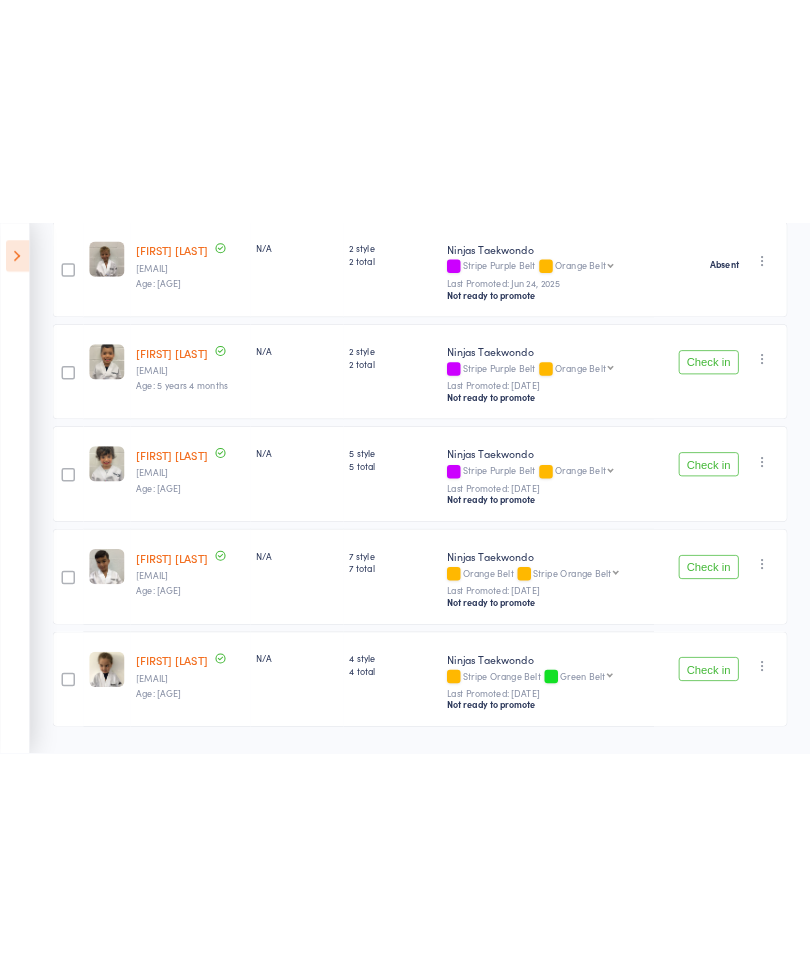 scroll, scrollTop: 1422, scrollLeft: 0, axis: vertical 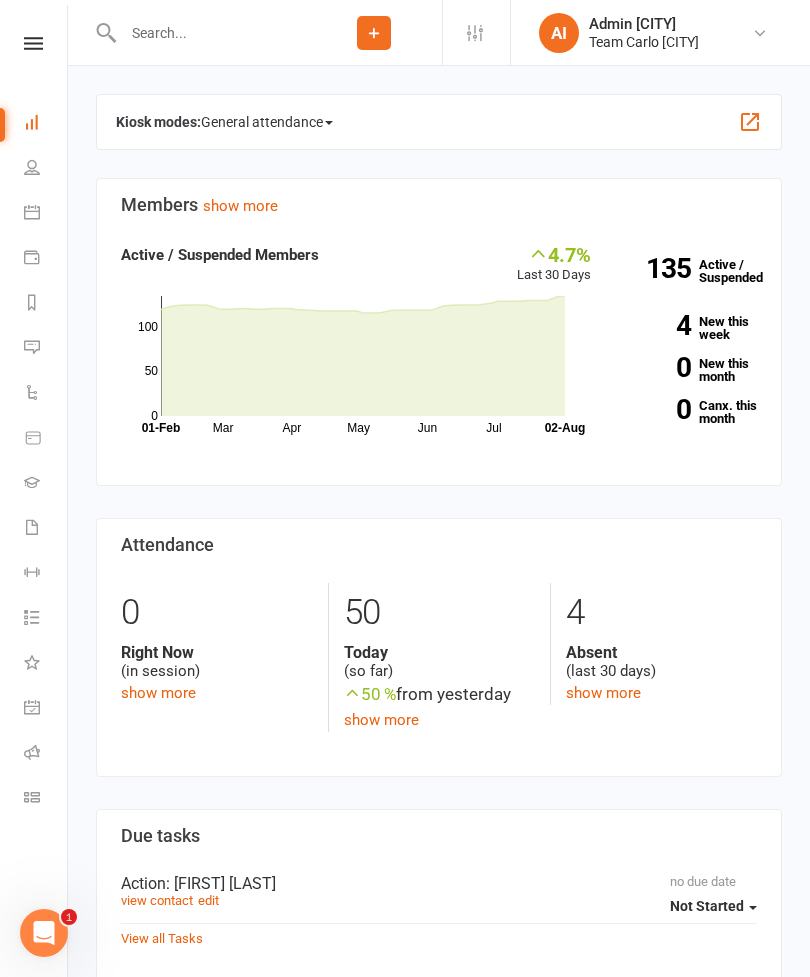 click at bounding box center (33, 43) 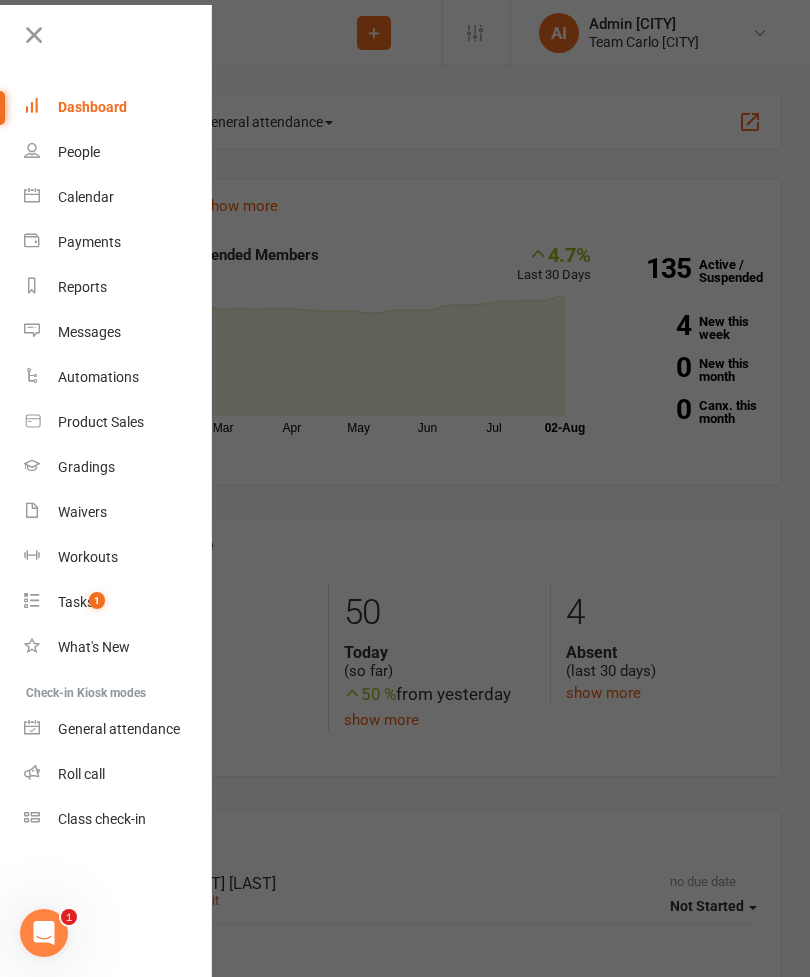 click on "Calendar" at bounding box center (86, 197) 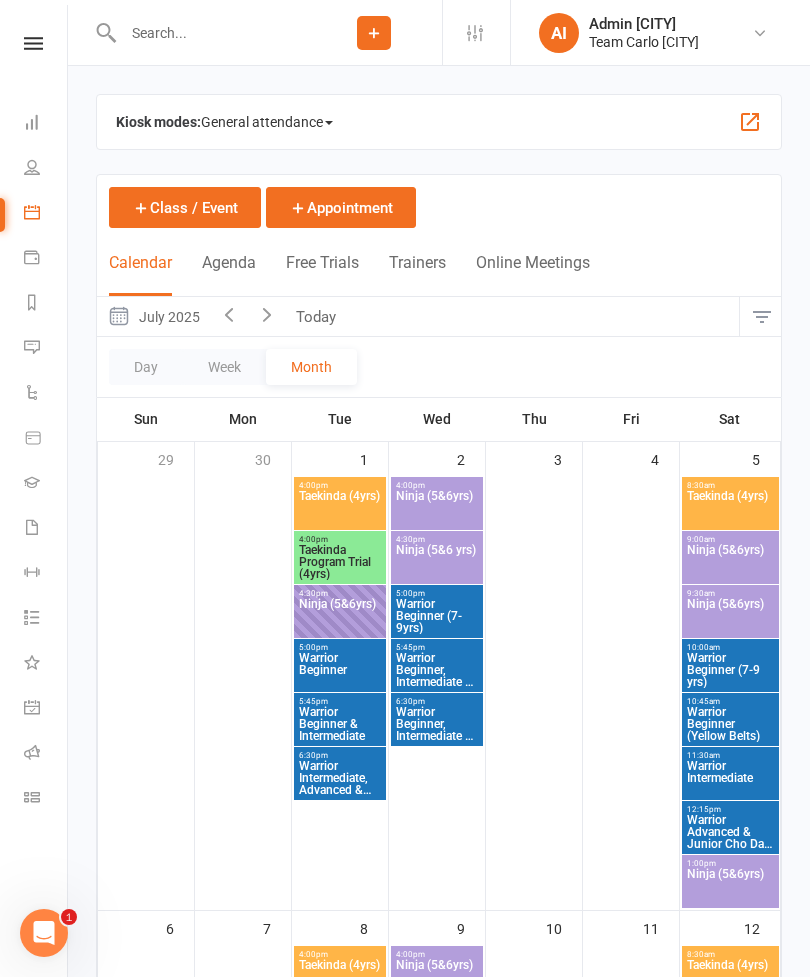 click at bounding box center (760, 33) 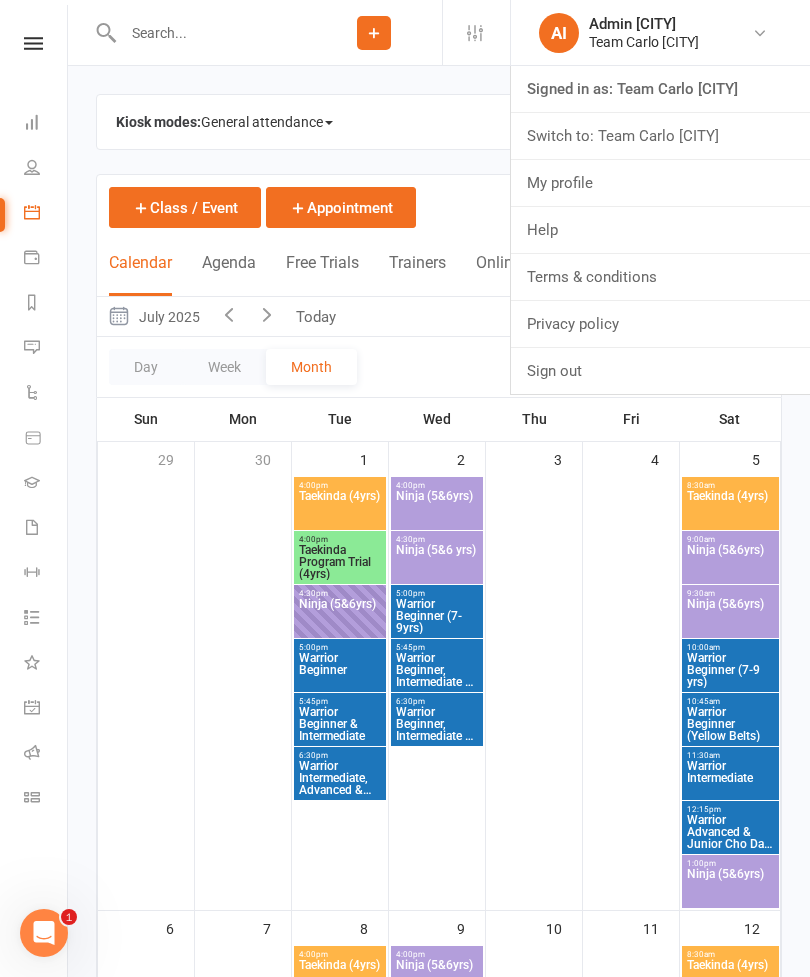 click on "Switch to: Team Carlo Preston" at bounding box center (660, 136) 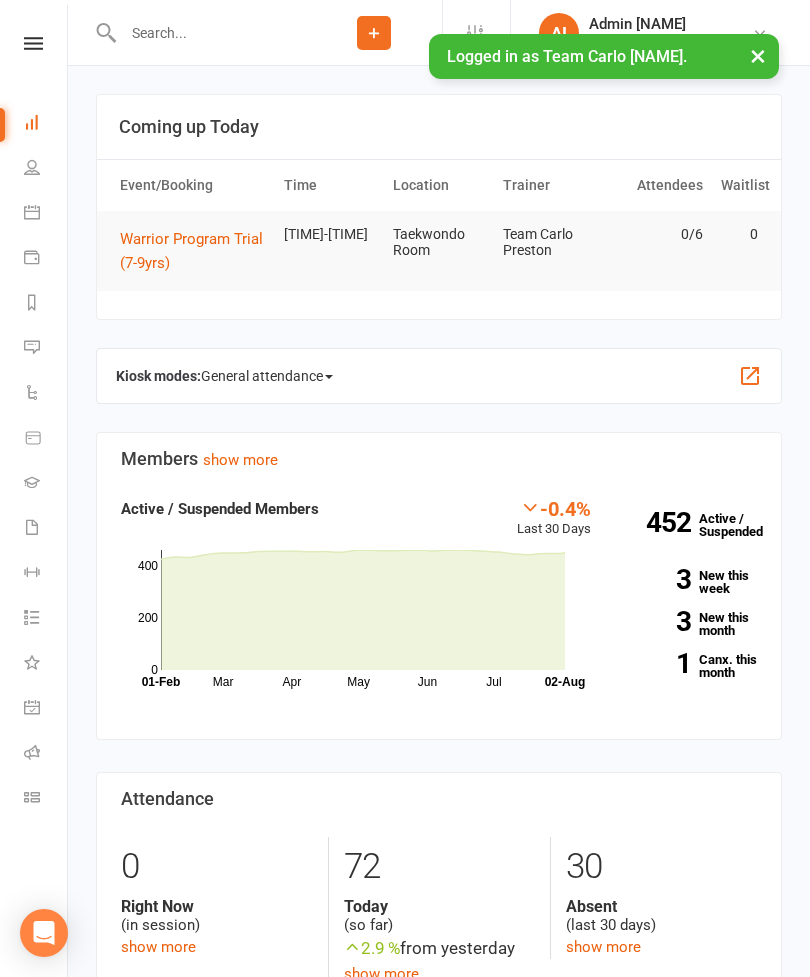 scroll, scrollTop: 0, scrollLeft: 0, axis: both 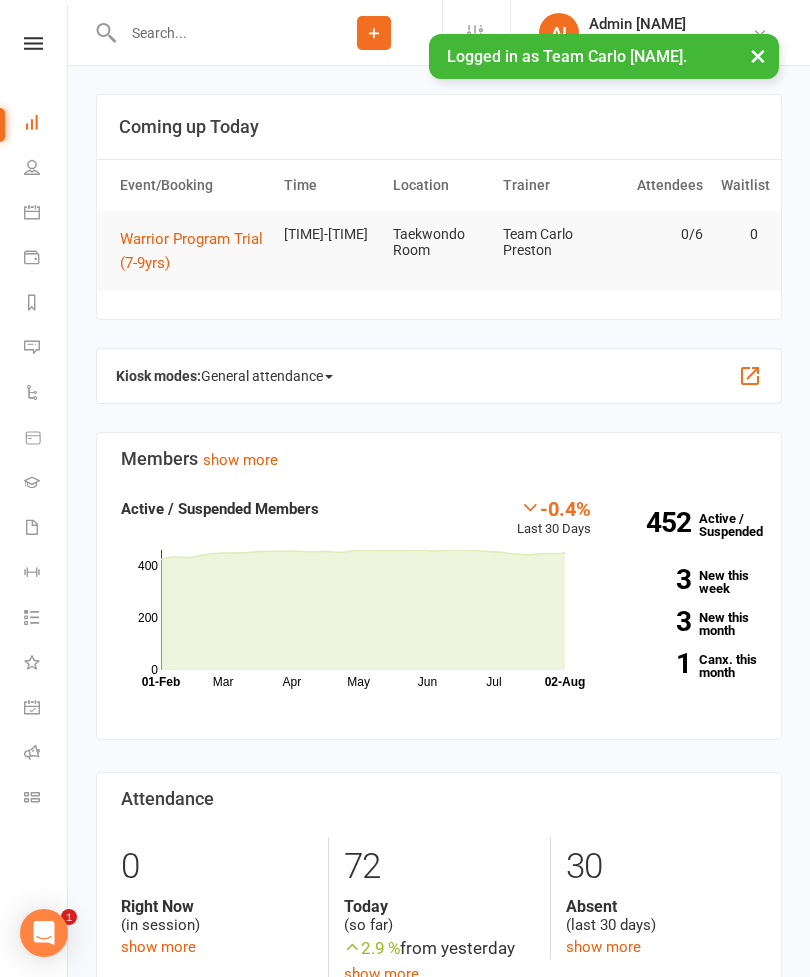 click at bounding box center (211, 33) 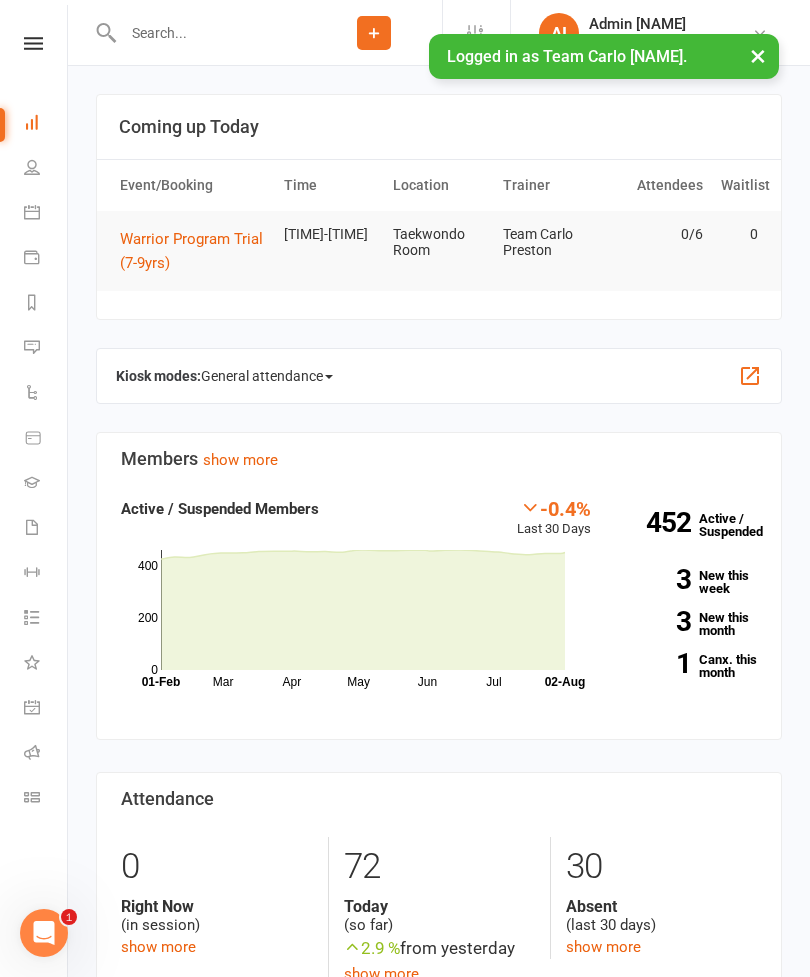 scroll, scrollTop: 0, scrollLeft: 0, axis: both 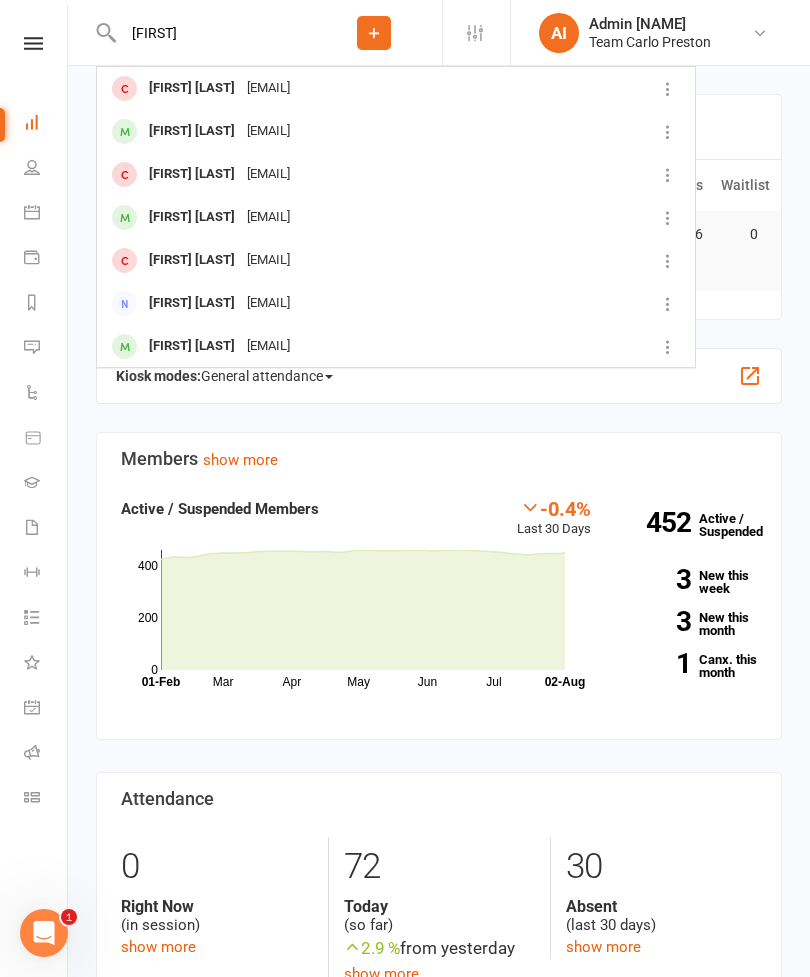 type on "[FIRST]" 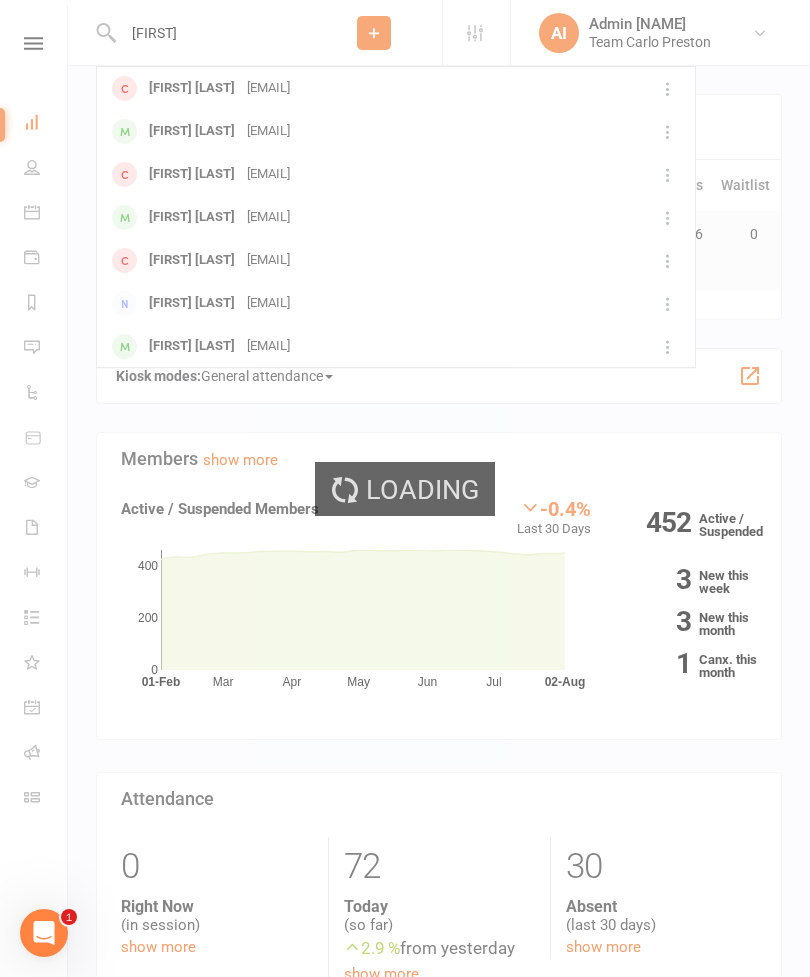 type 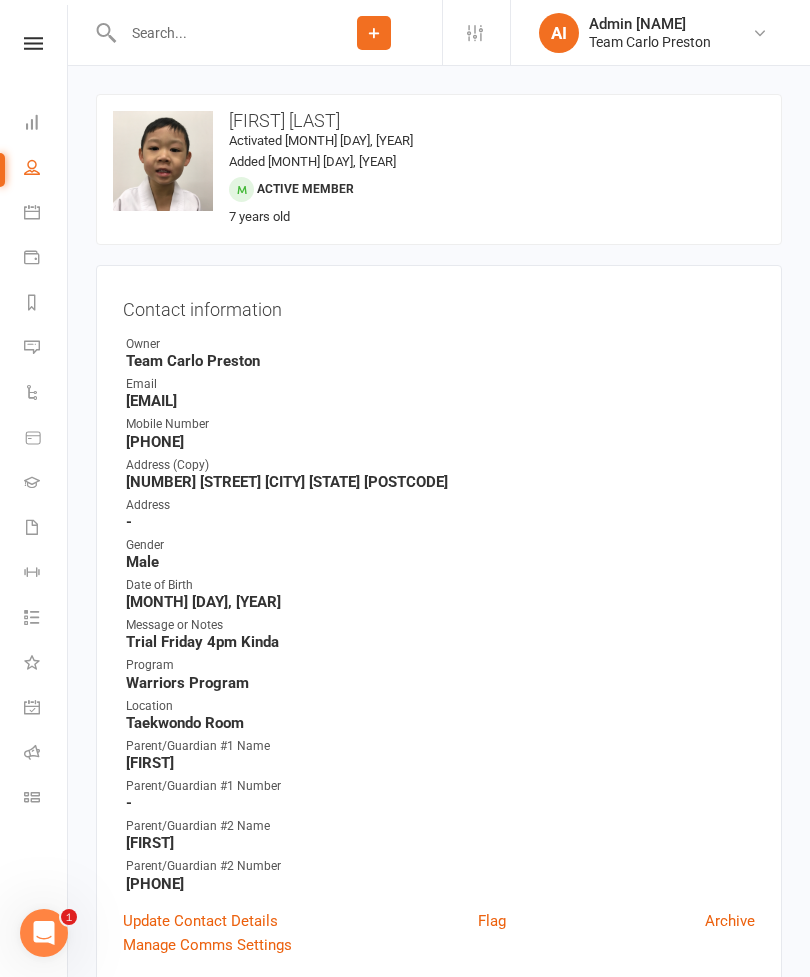 click on "change photo" at bounding box center [0, 0] 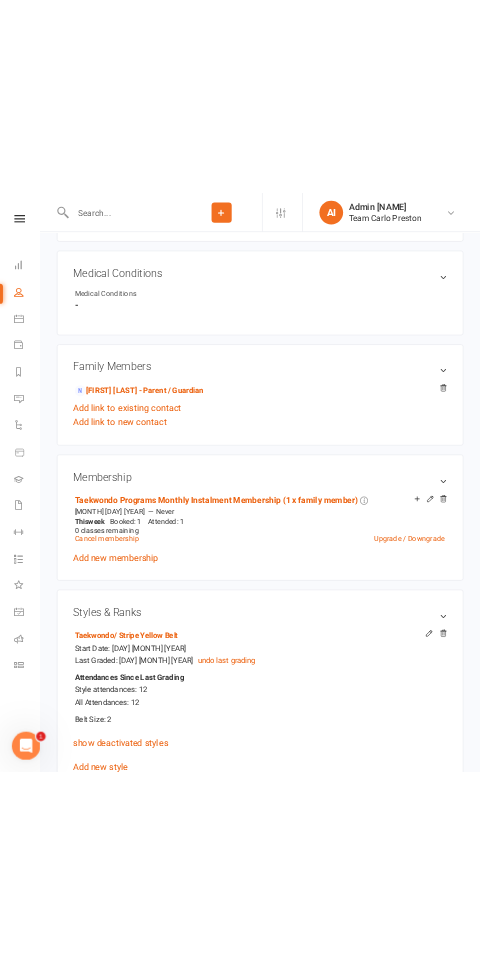 scroll, scrollTop: 1087, scrollLeft: 0, axis: vertical 